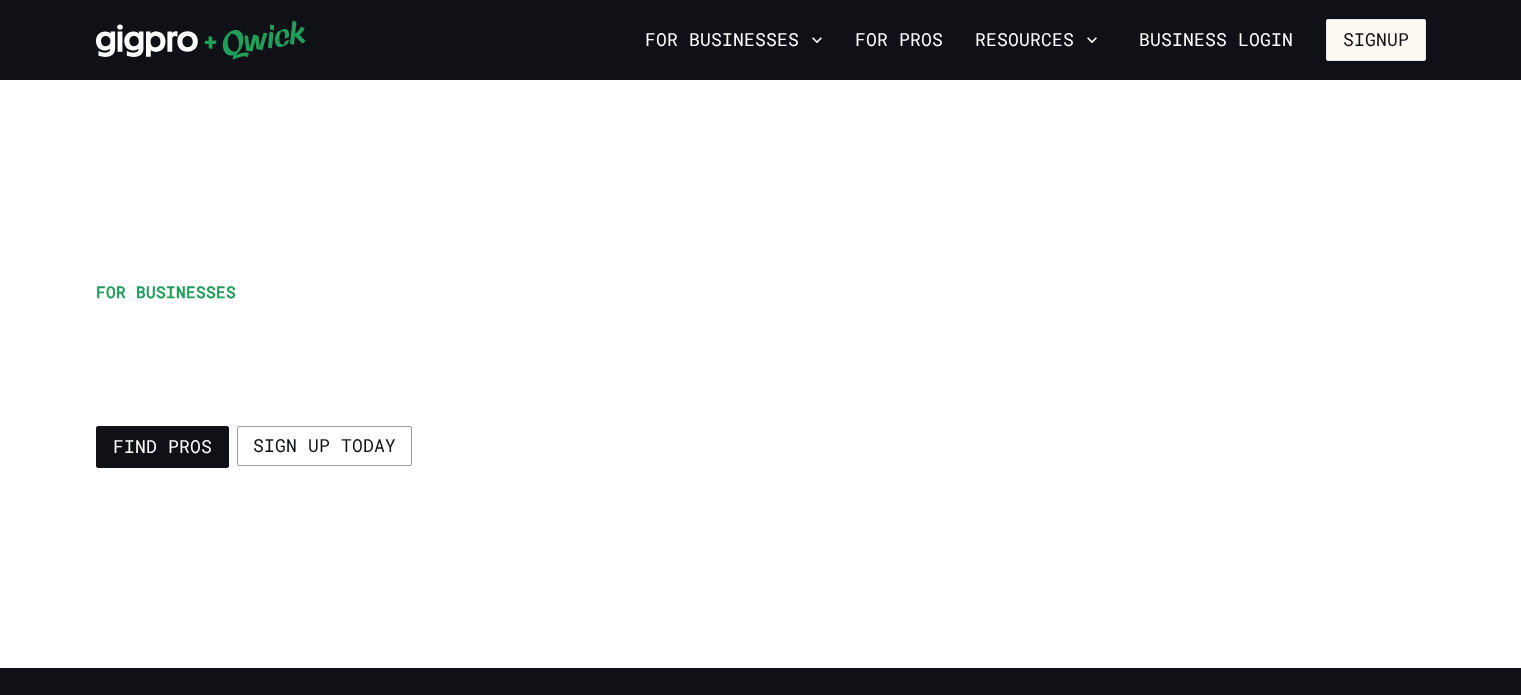 scroll, scrollTop: 0, scrollLeft: 0, axis: both 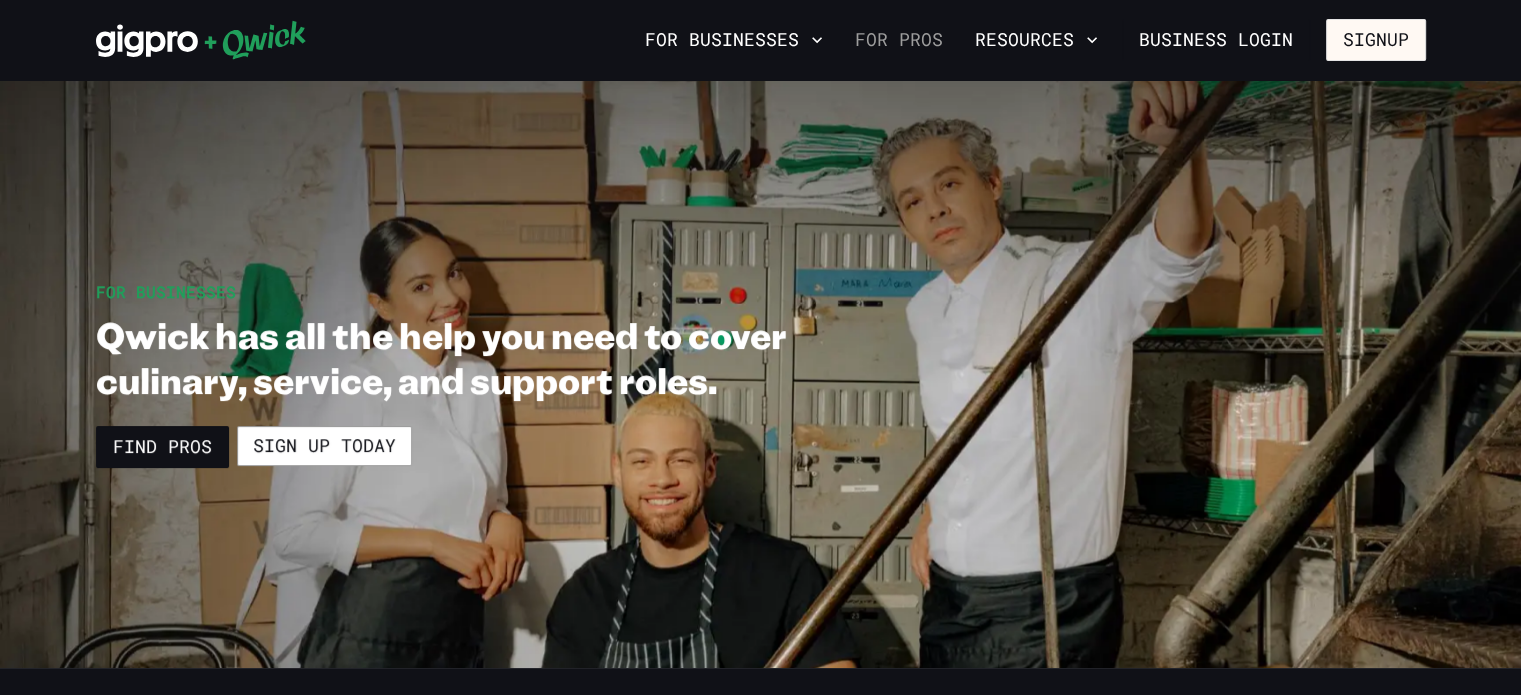 click on "For Pros" at bounding box center [899, 40] 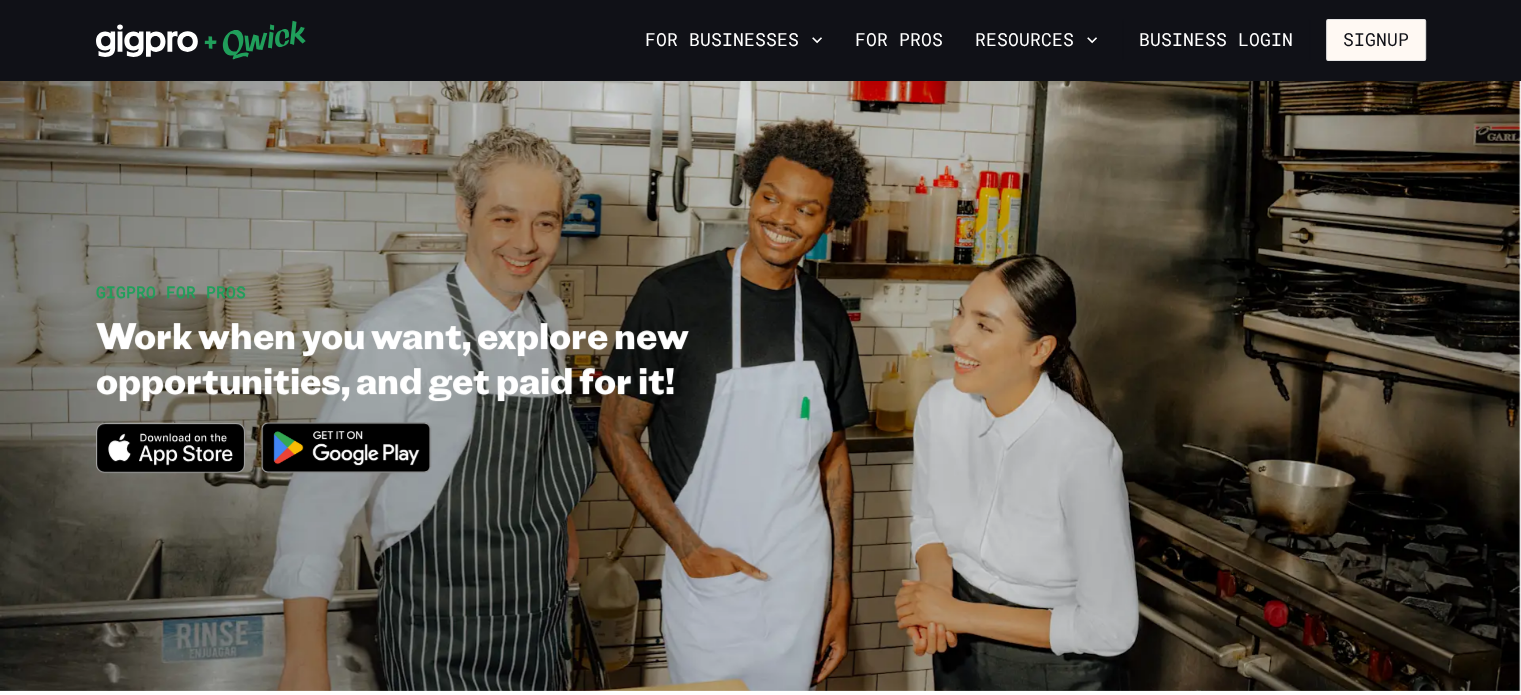 click on "For Pros" at bounding box center [899, 40] 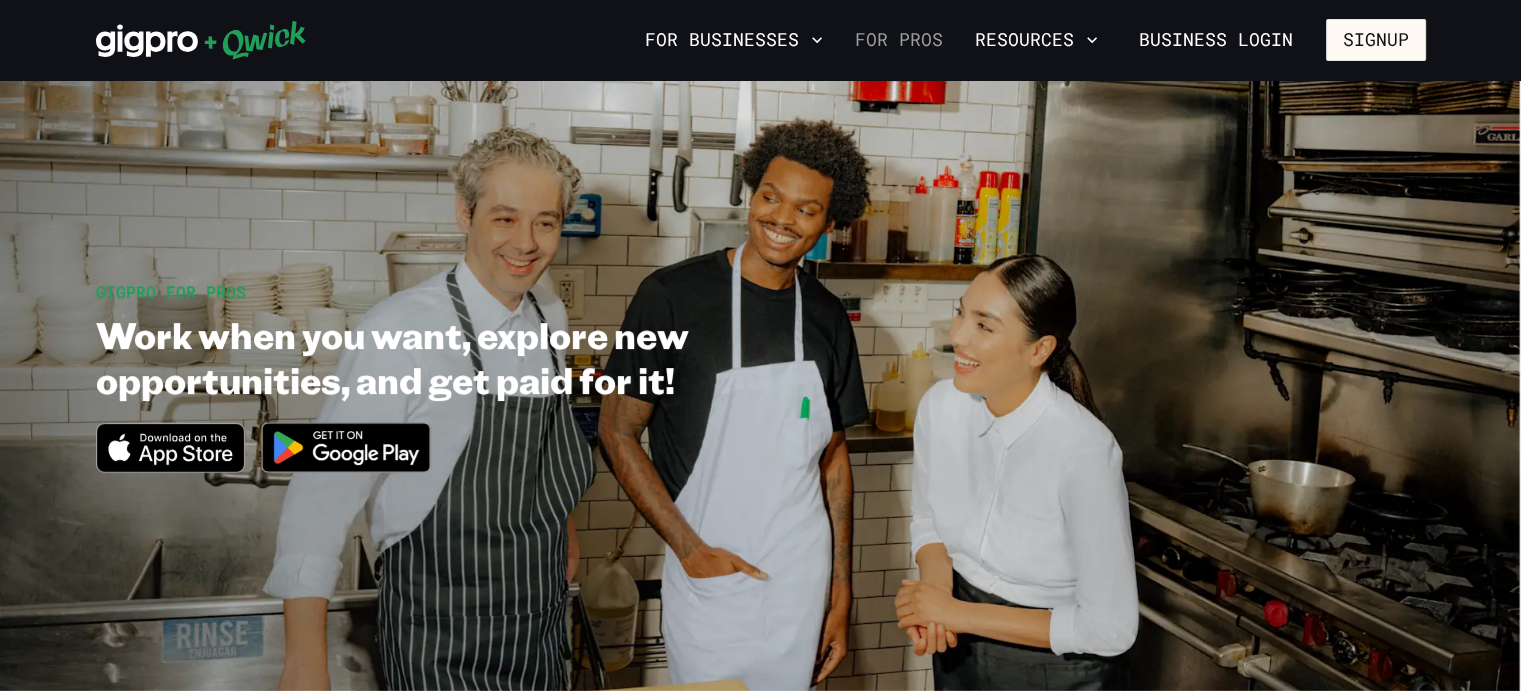 click on "For Pros" at bounding box center (899, 40) 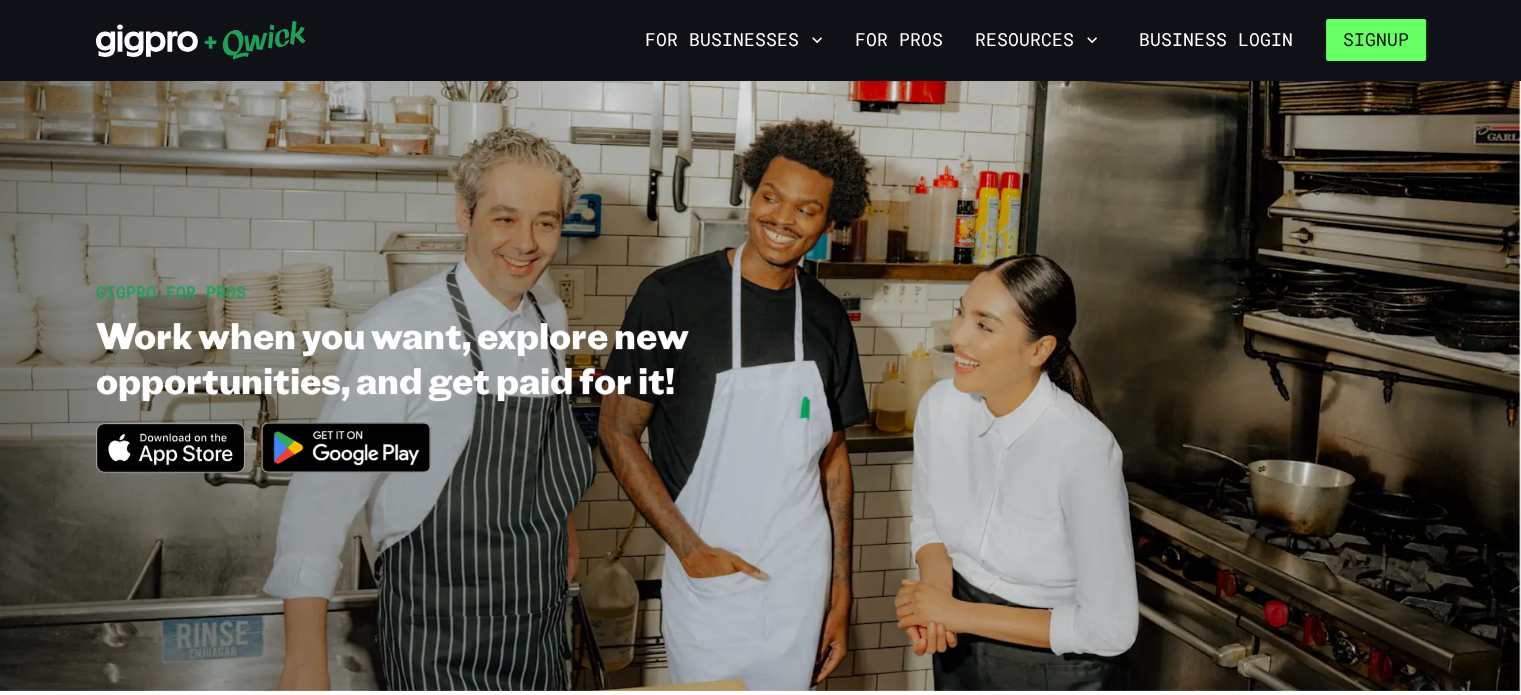click on "Signup" at bounding box center (1376, 40) 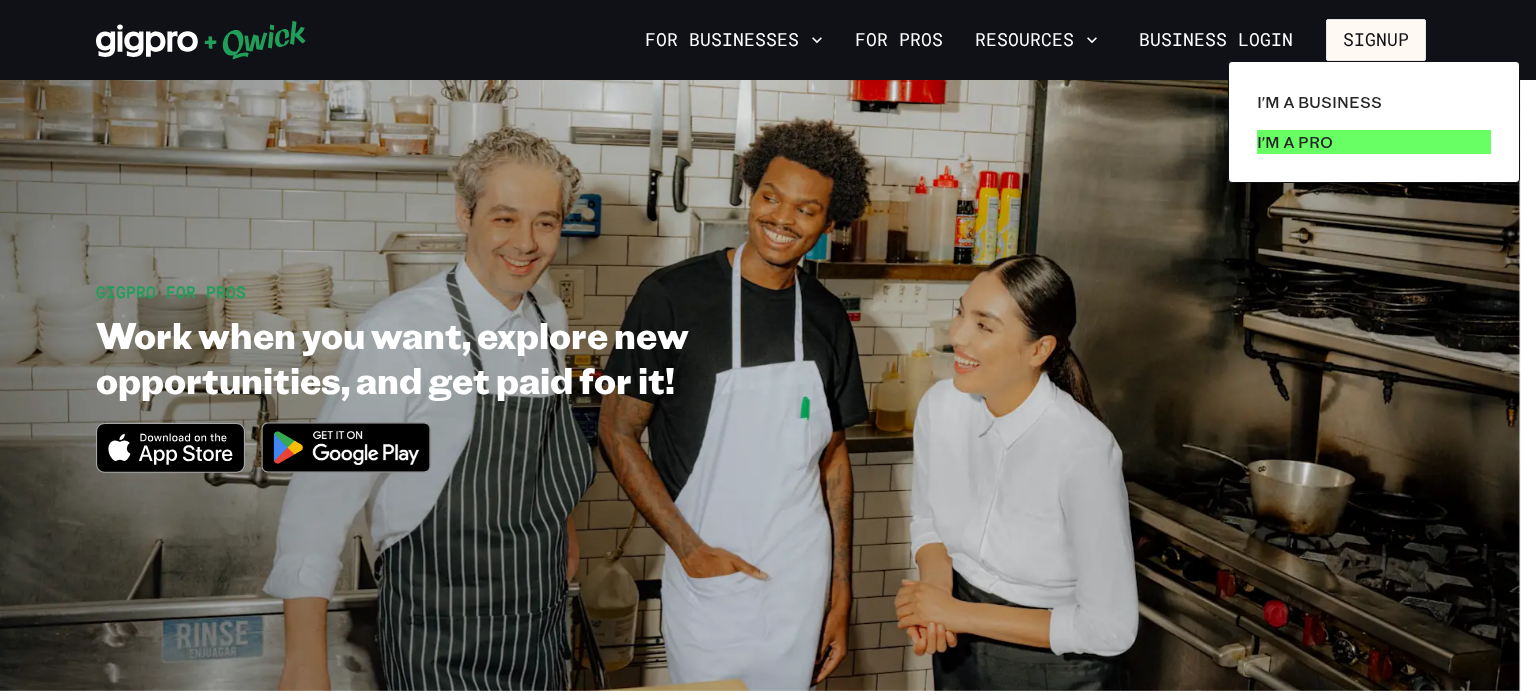 click on "I'm a Pro" at bounding box center (1295, 142) 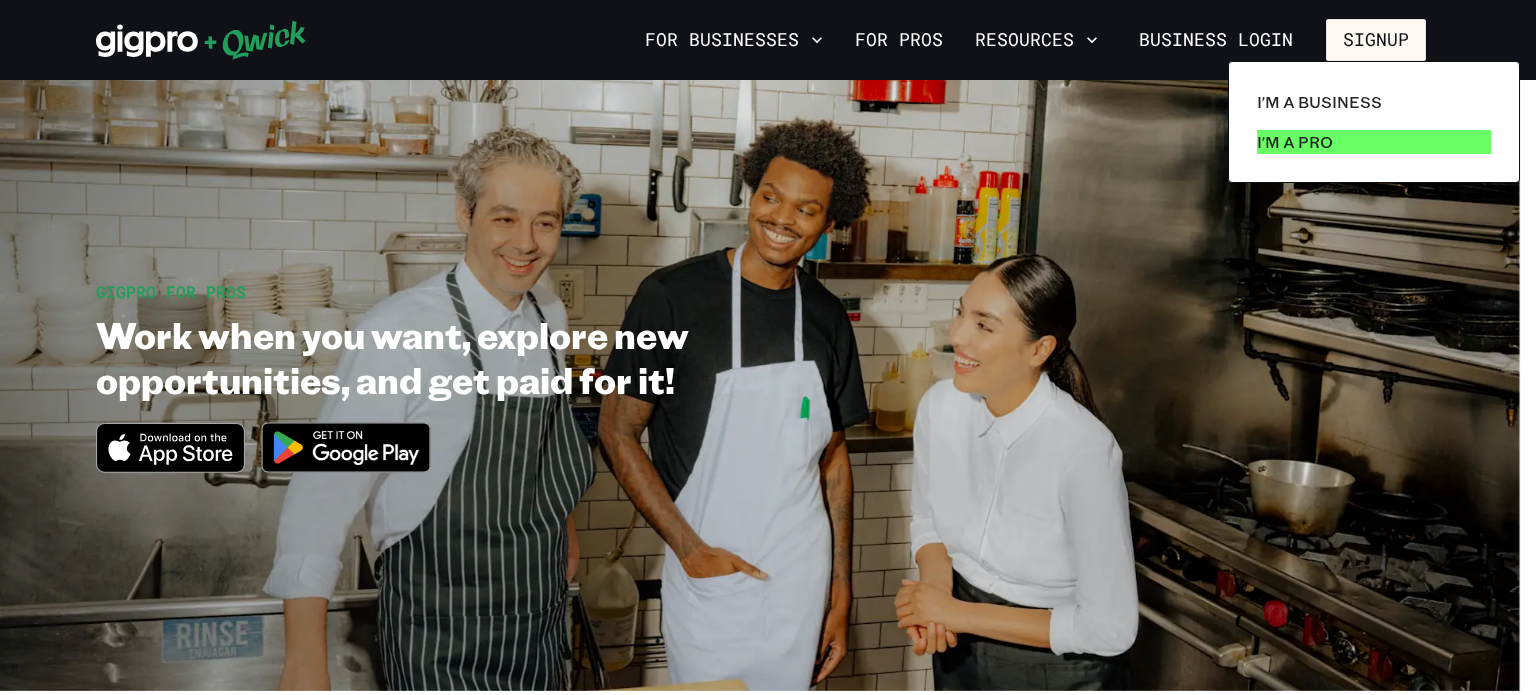 click on "I'm a Pro" at bounding box center (1295, 142) 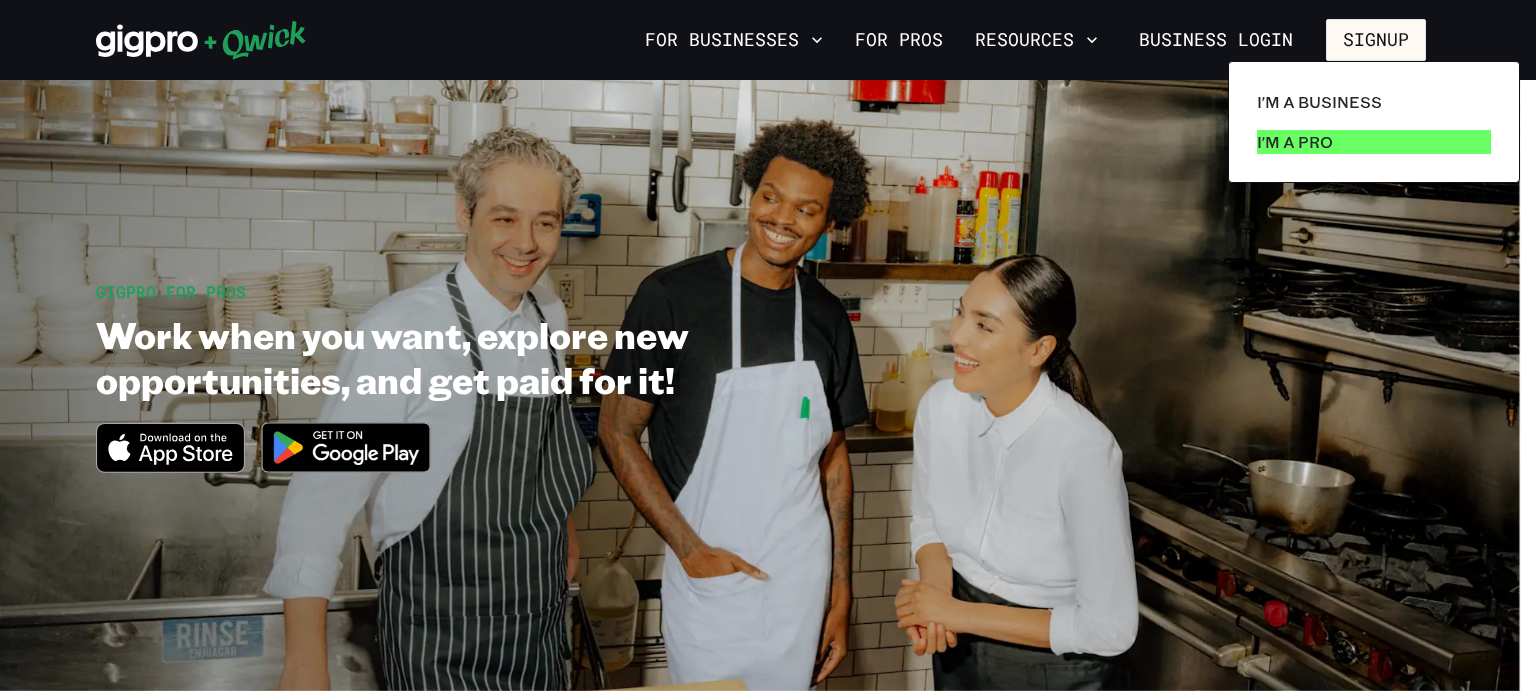 click on "I'm a Pro" at bounding box center (1374, 142) 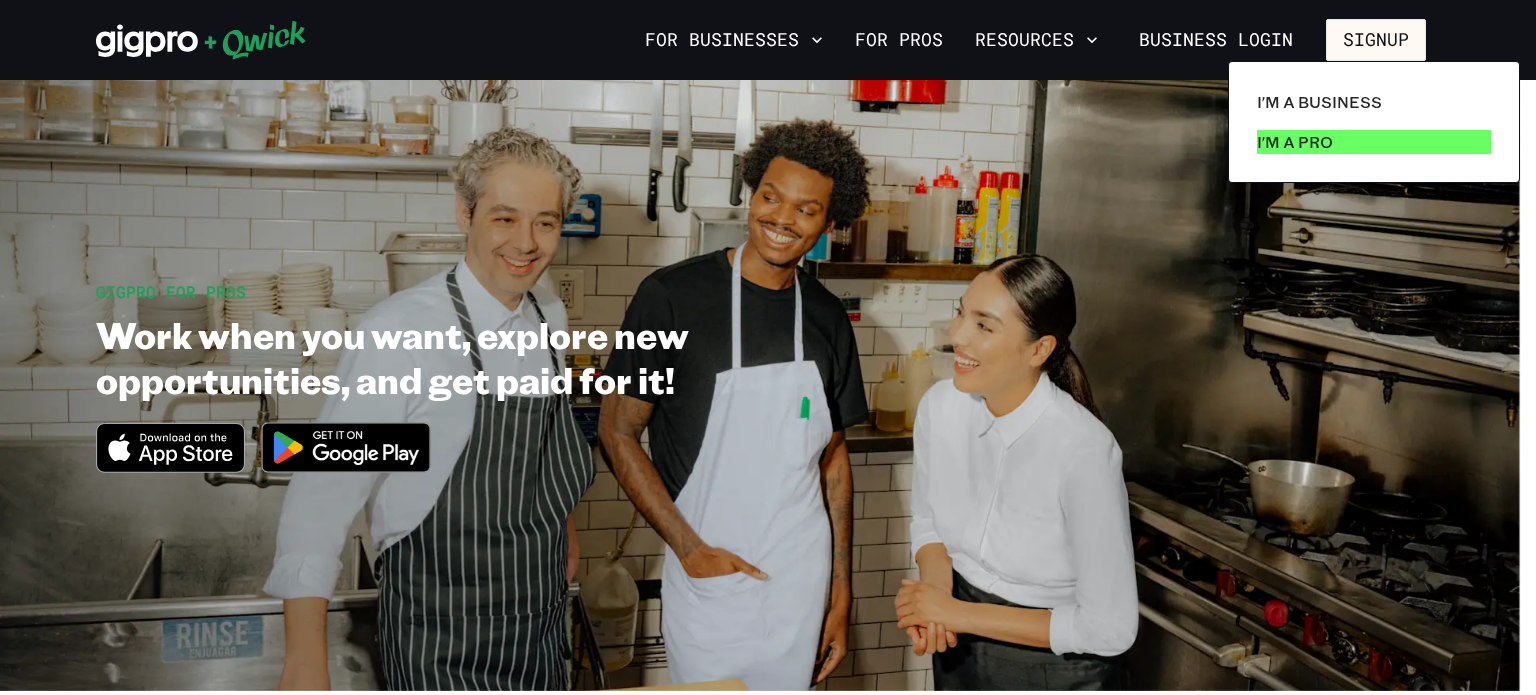 click on "I'm a Pro" at bounding box center (1295, 142) 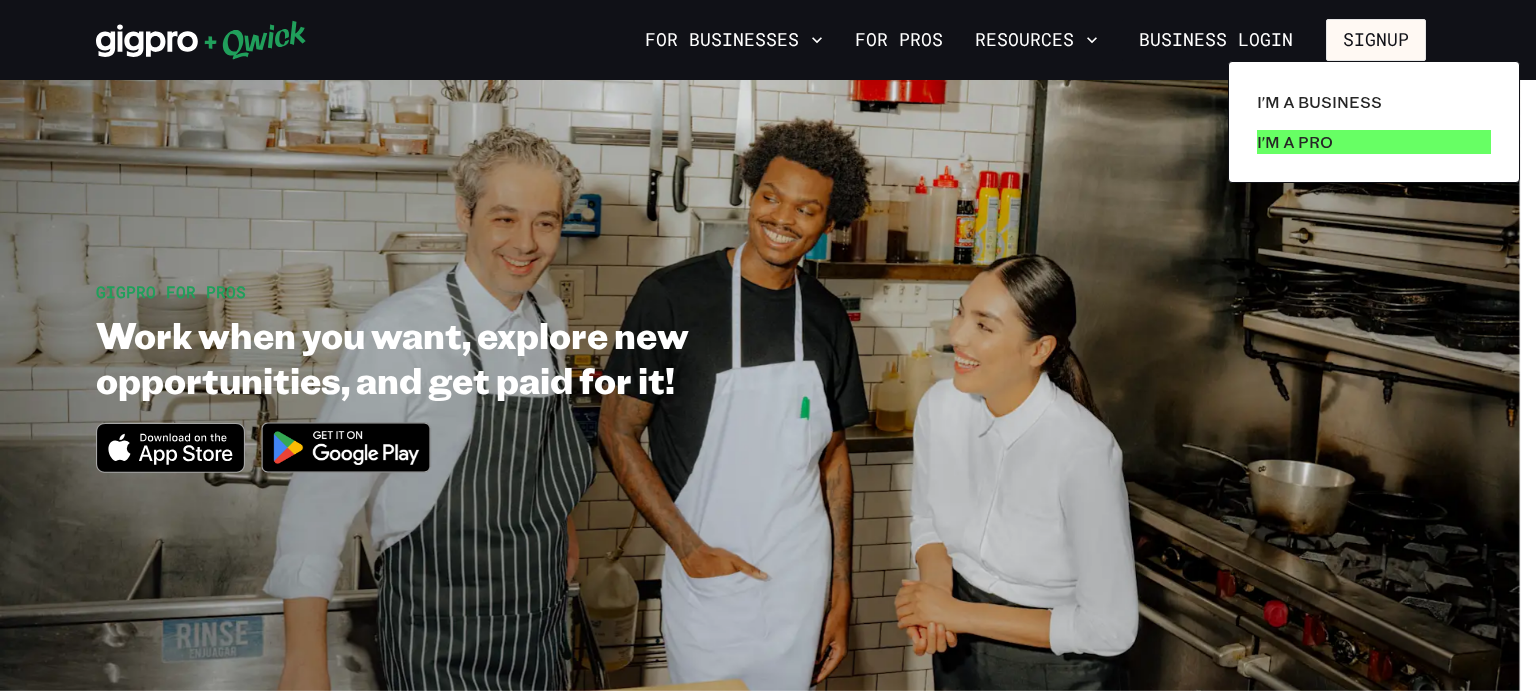 click on "I'm a Pro" at bounding box center (1295, 142) 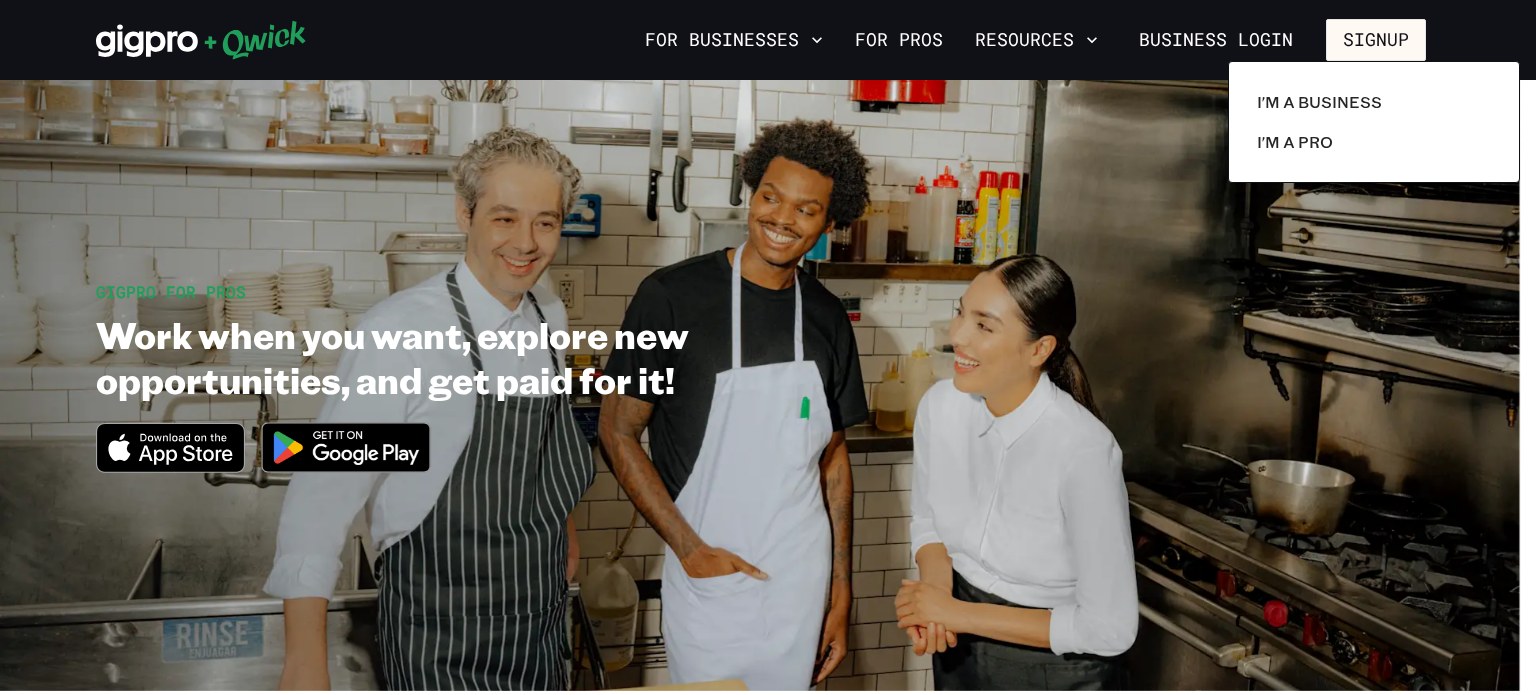 click at bounding box center [768, 347] 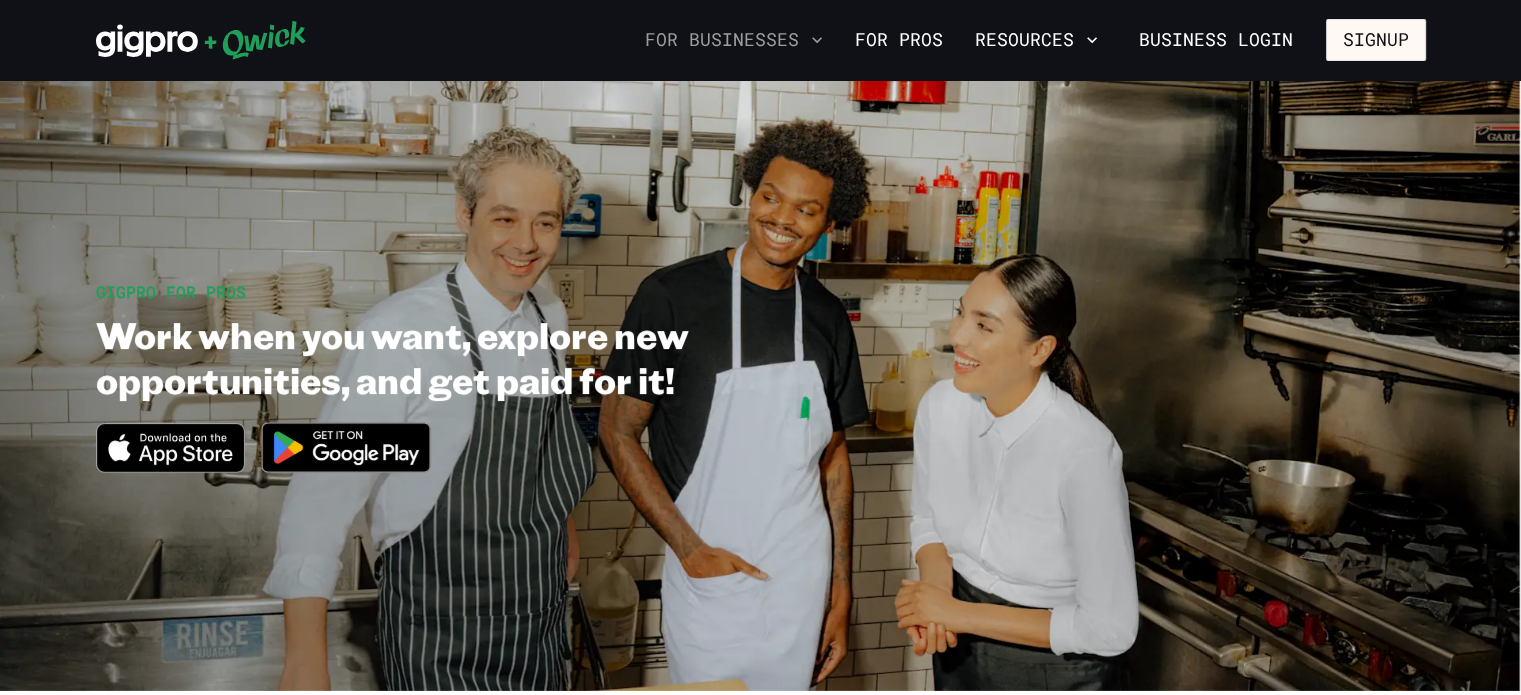 click 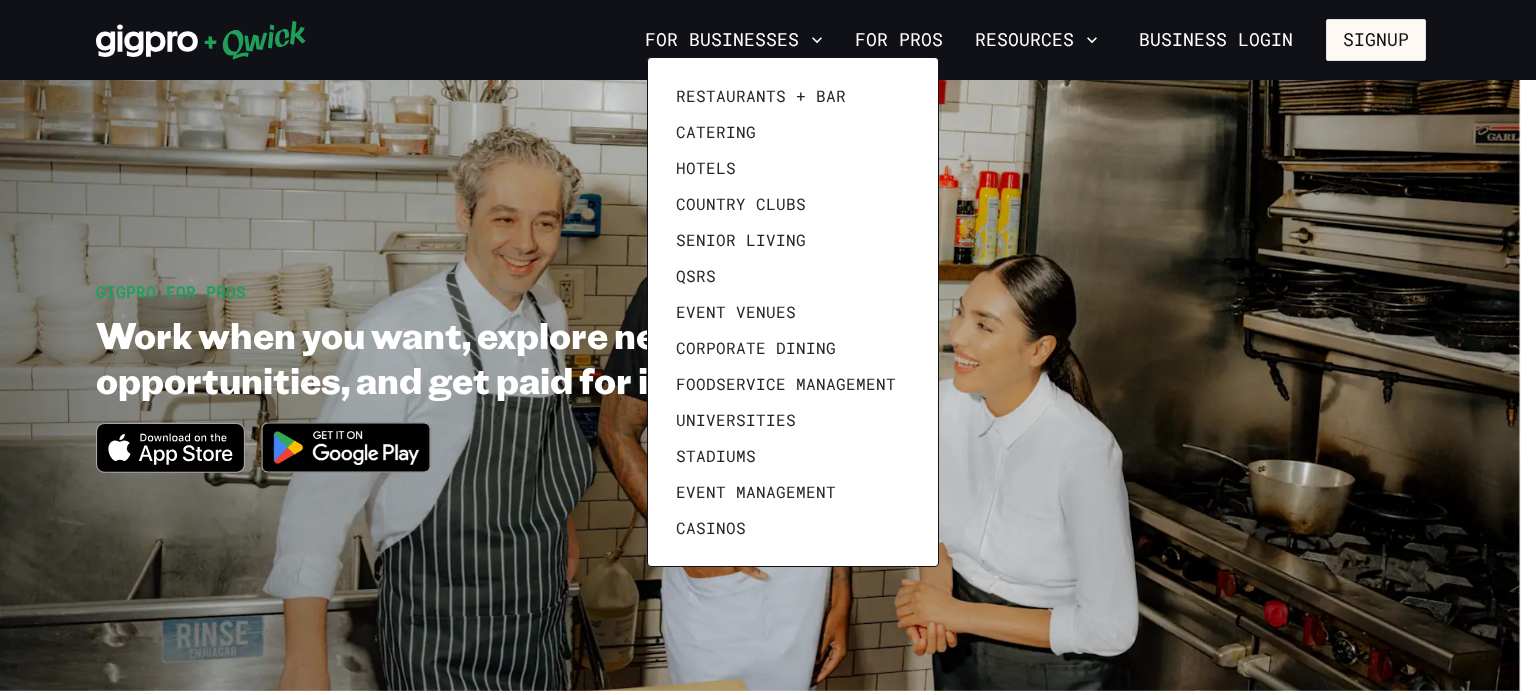 click at bounding box center (768, 347) 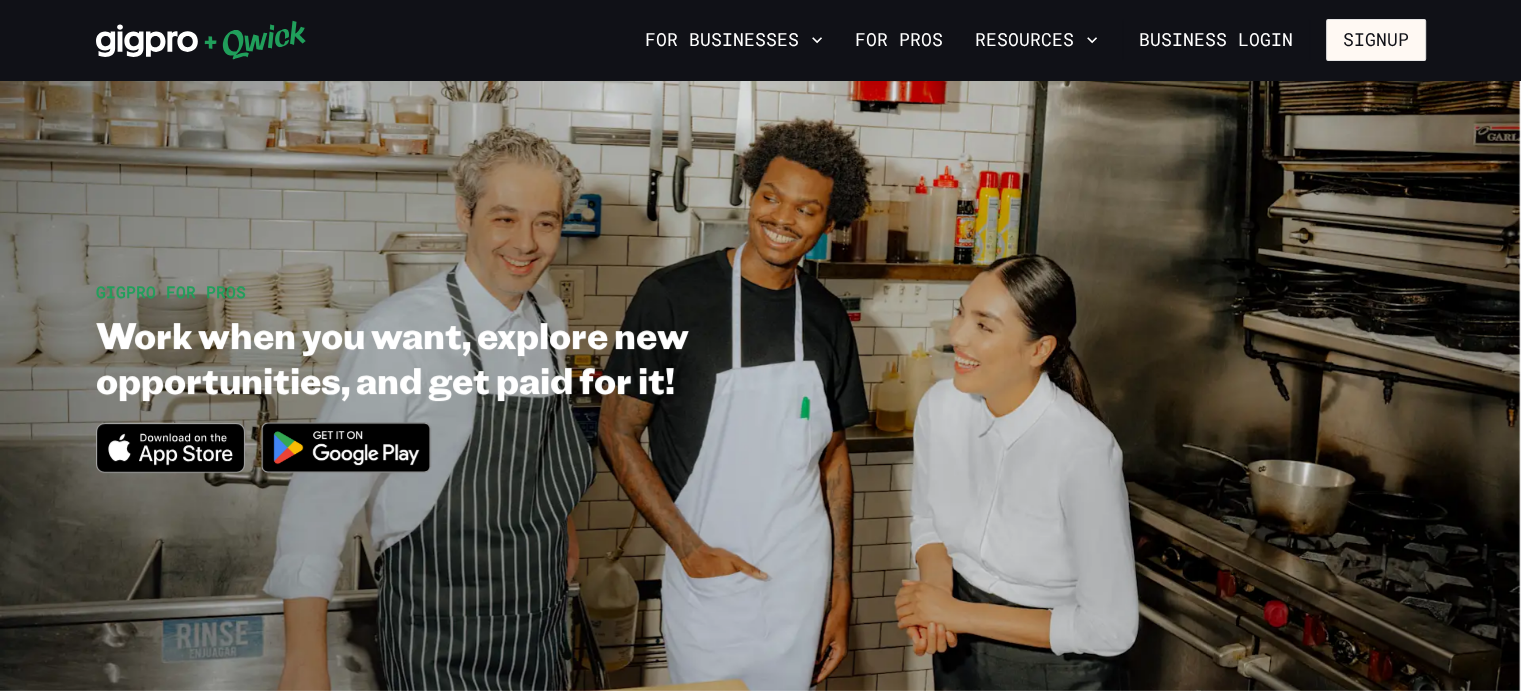 click on "For Pros" at bounding box center [899, 40] 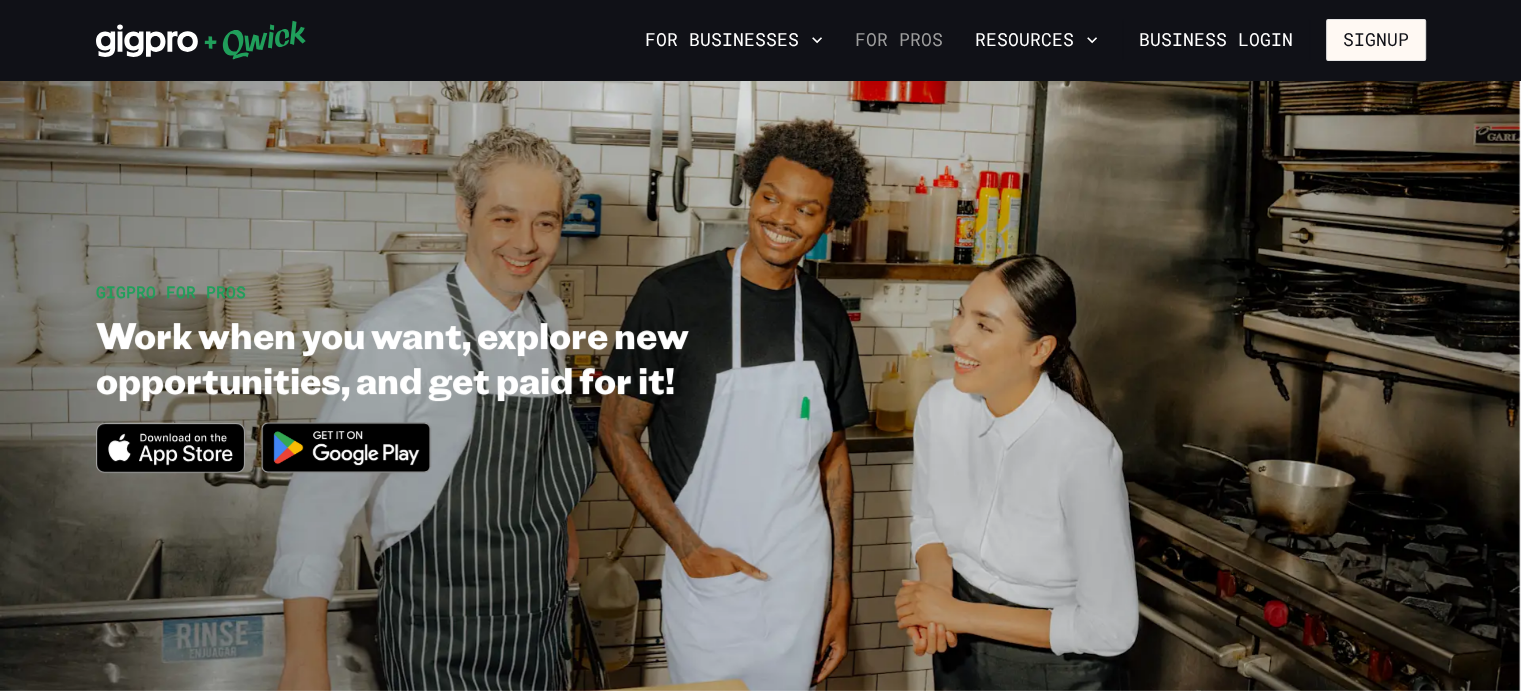click on "For Pros" at bounding box center (899, 40) 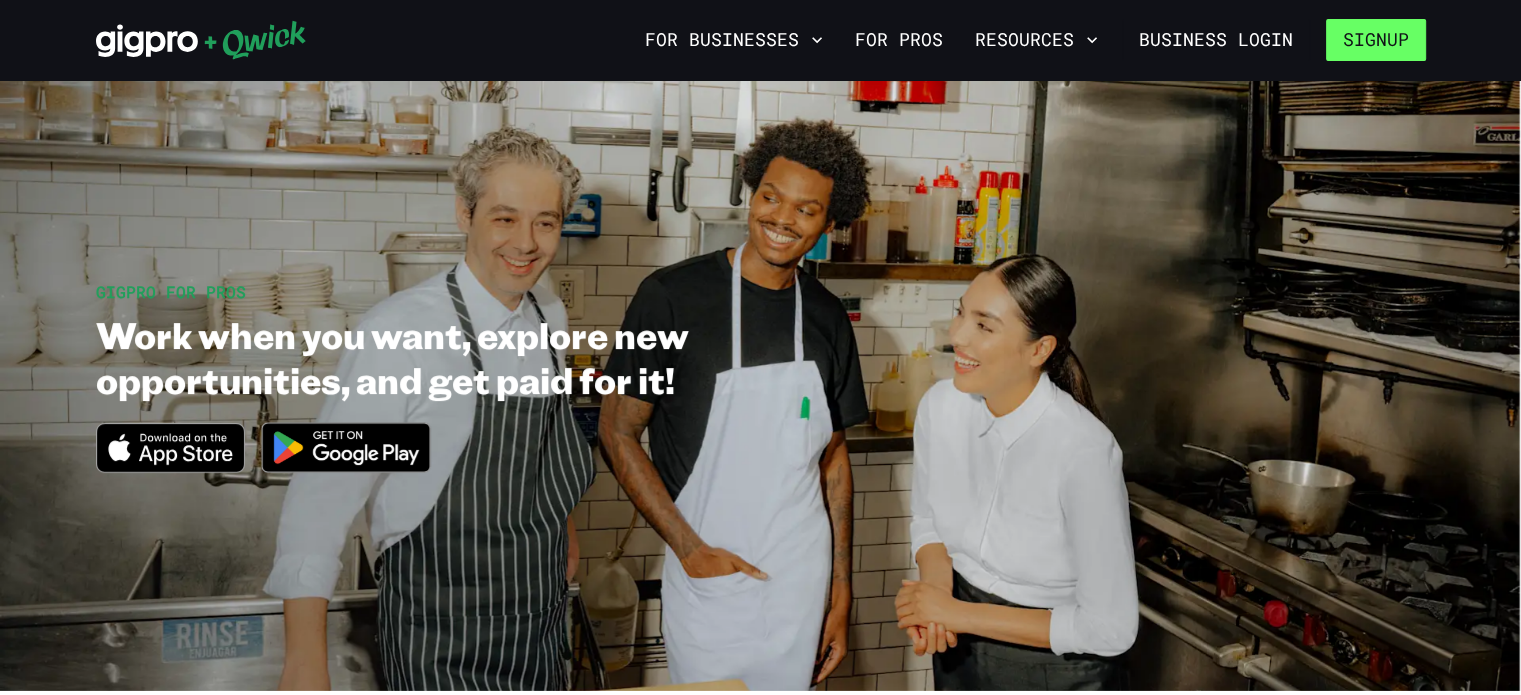 click on "Signup" at bounding box center [1376, 40] 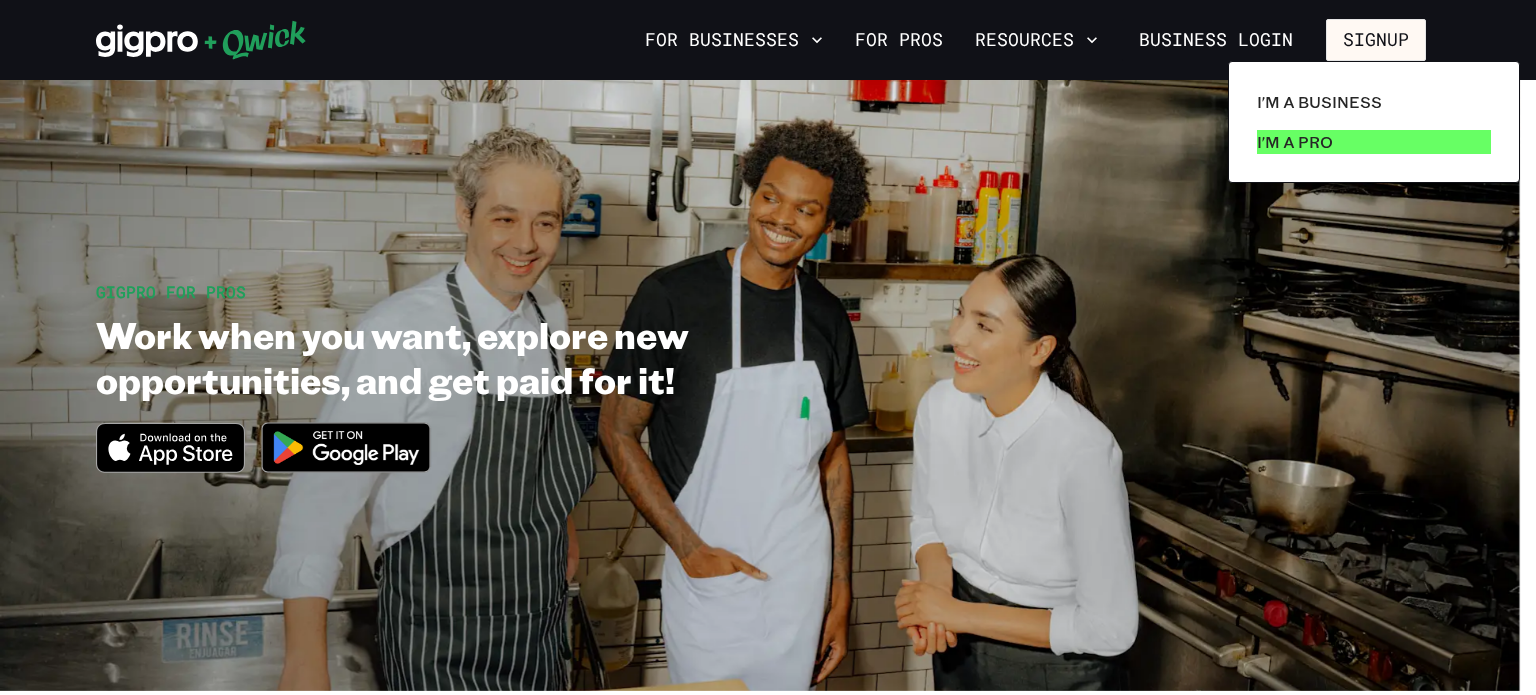 click on "I'm a Pro" at bounding box center [1295, 142] 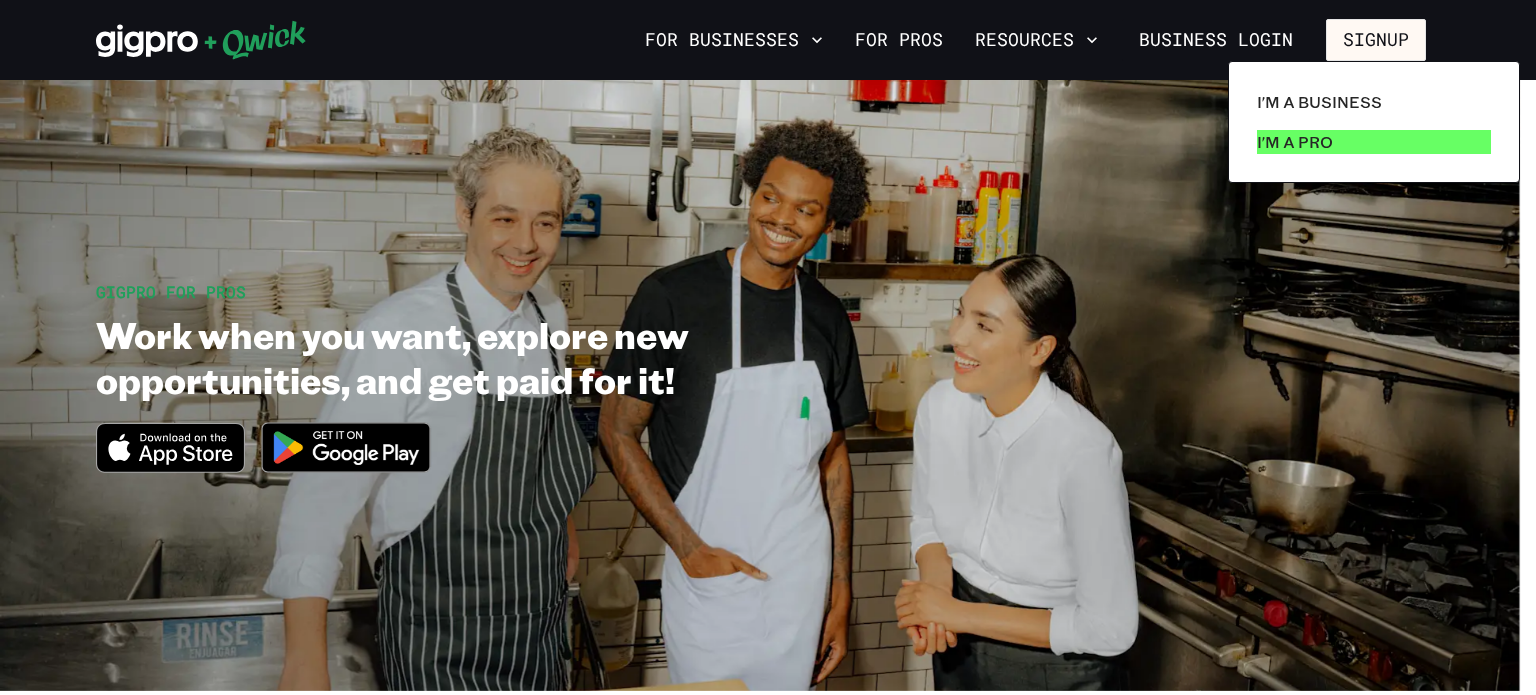 click on "I'm a Pro" at bounding box center (1374, 142) 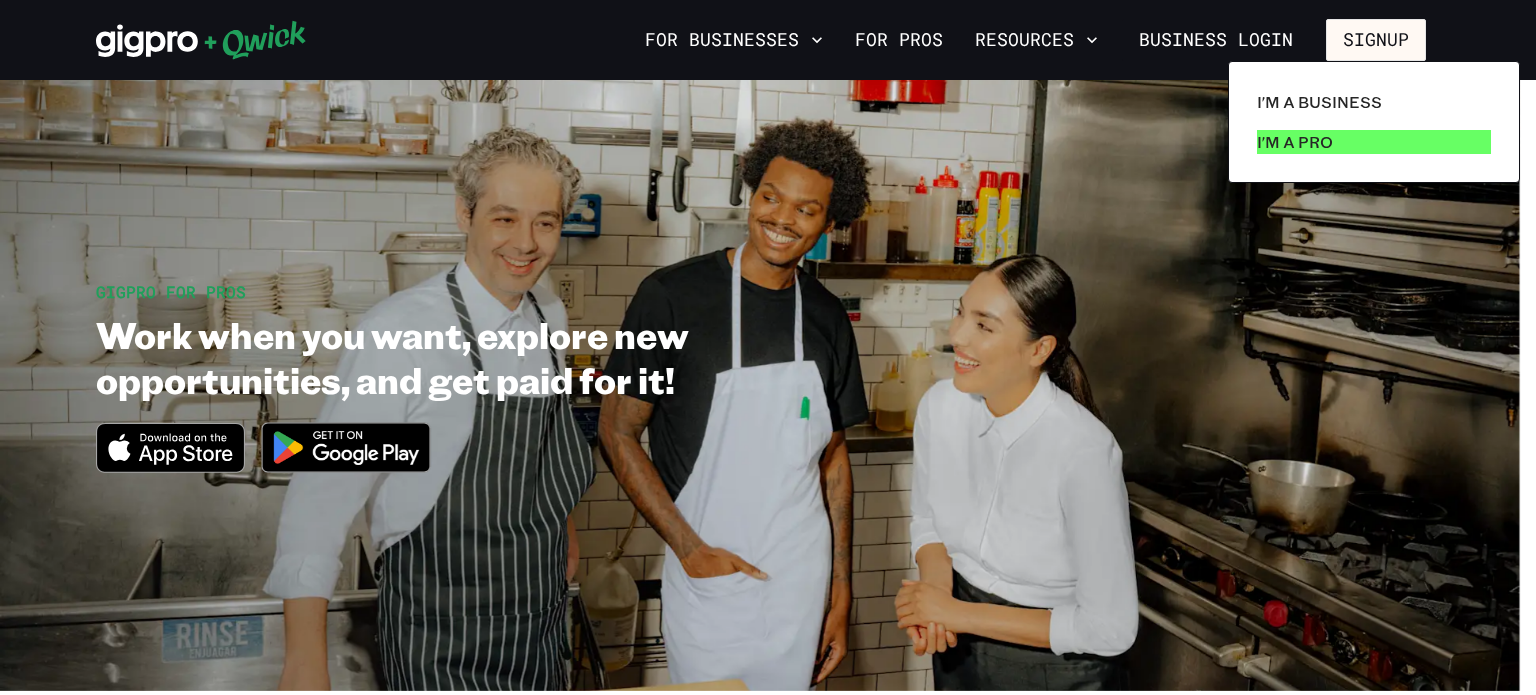click on "I'm a Pro" at bounding box center [1295, 142] 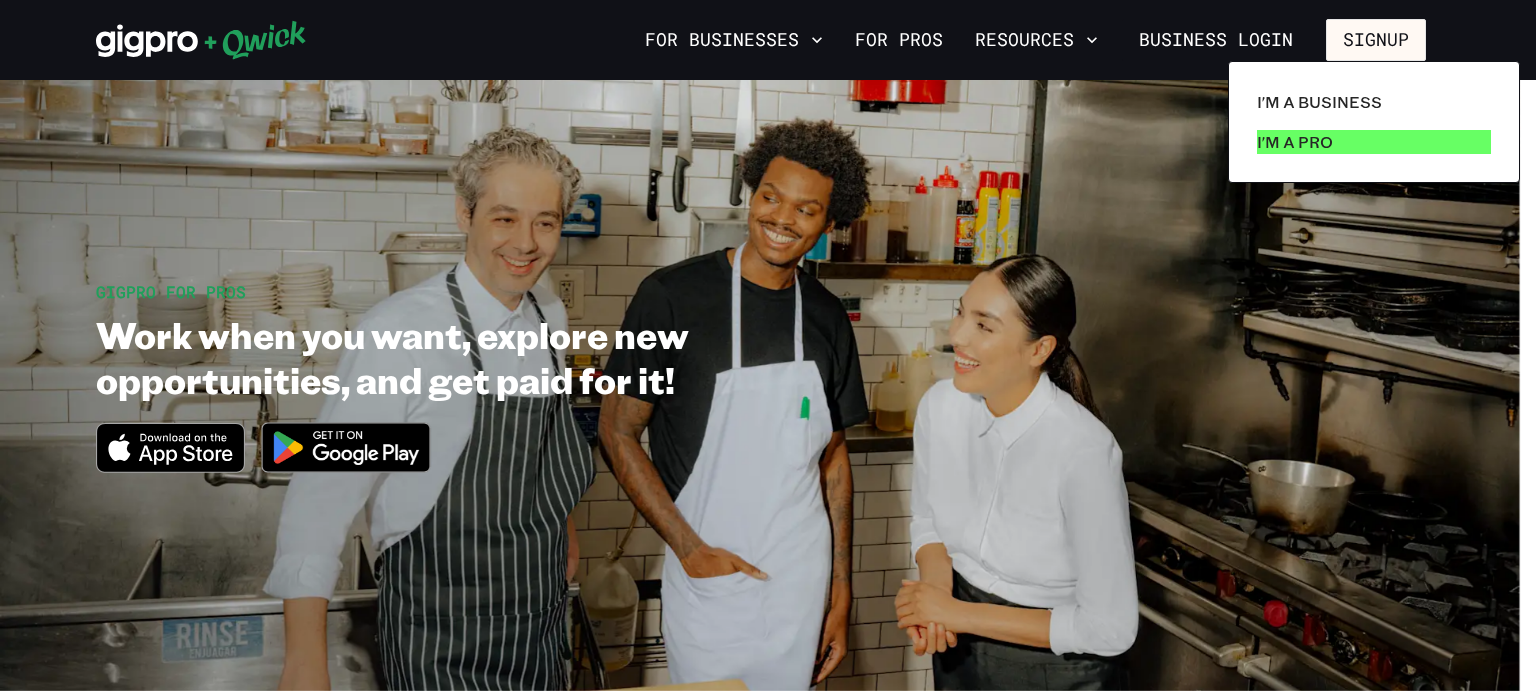 click on "I'm a Pro" at bounding box center [1295, 142] 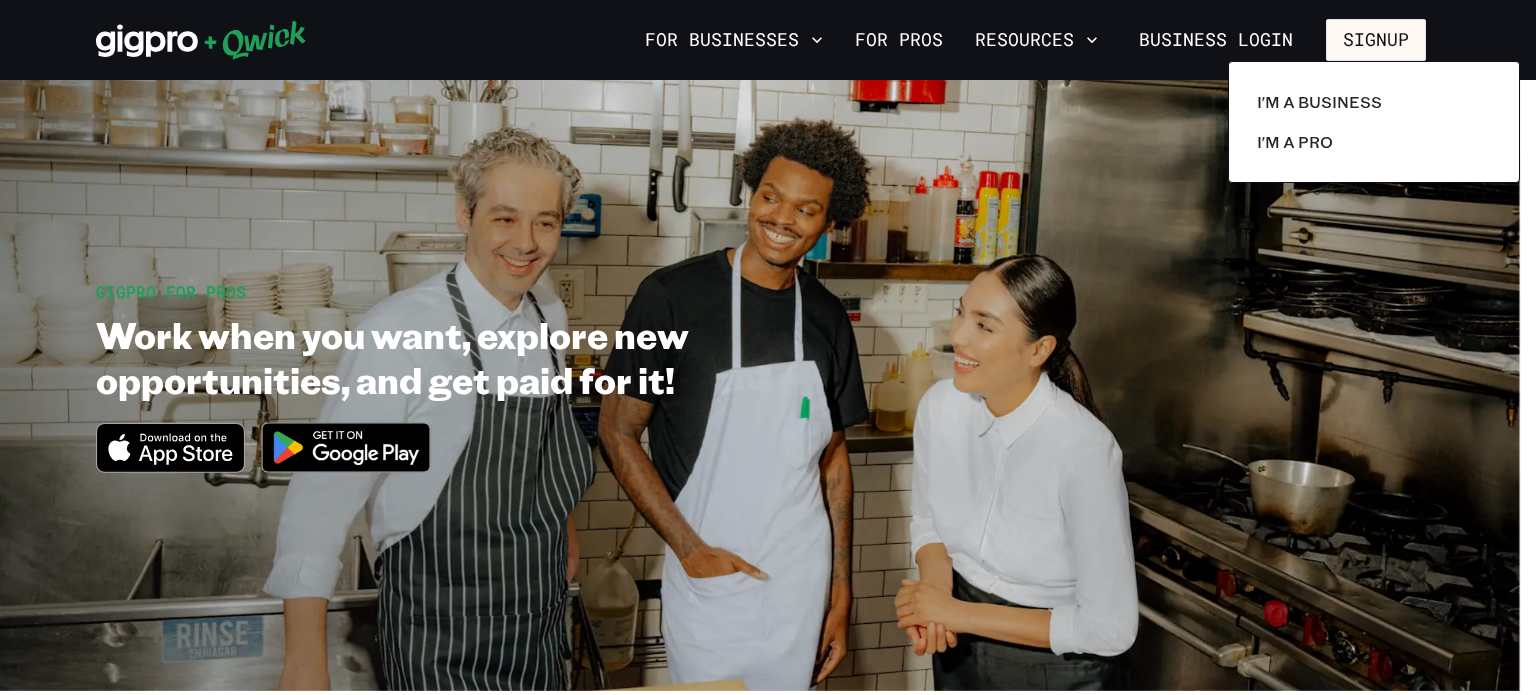 click at bounding box center [768, 347] 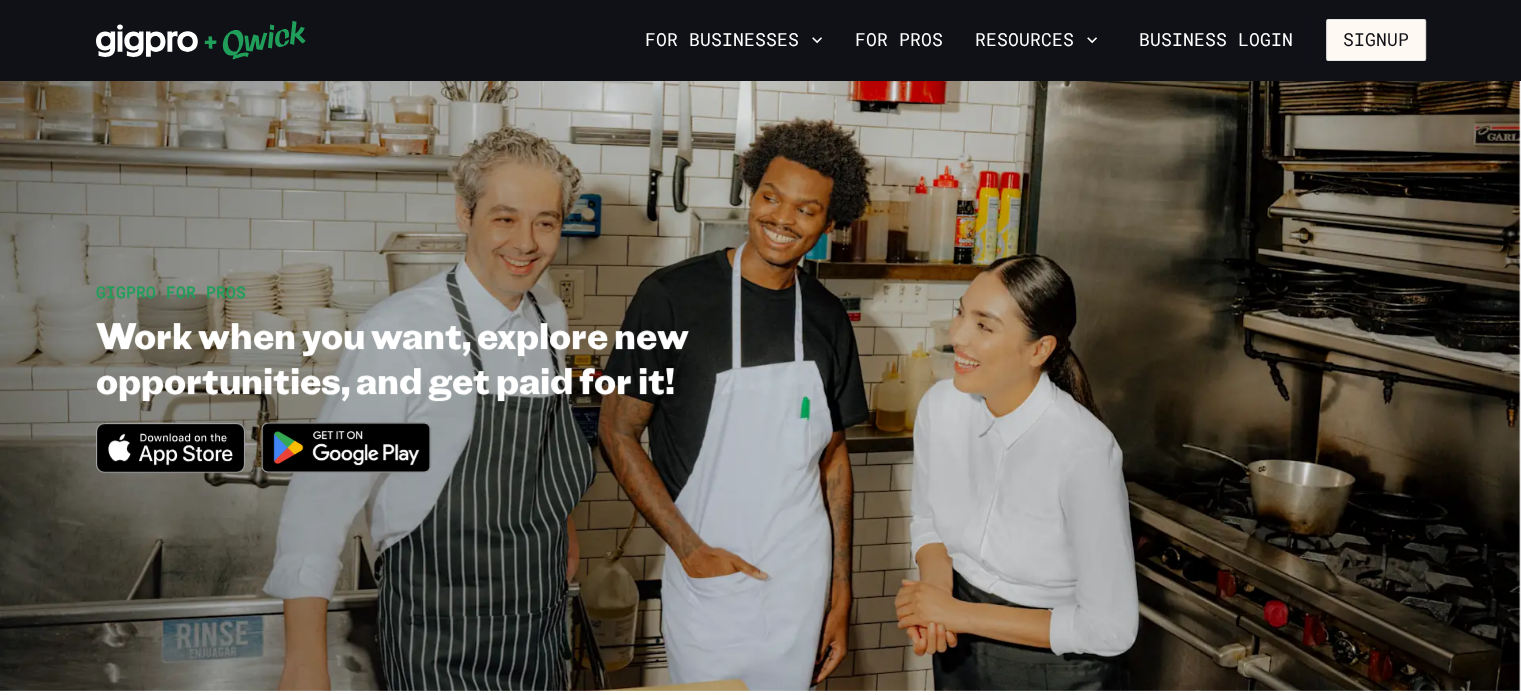 click on "Resources" at bounding box center (1036, 40) 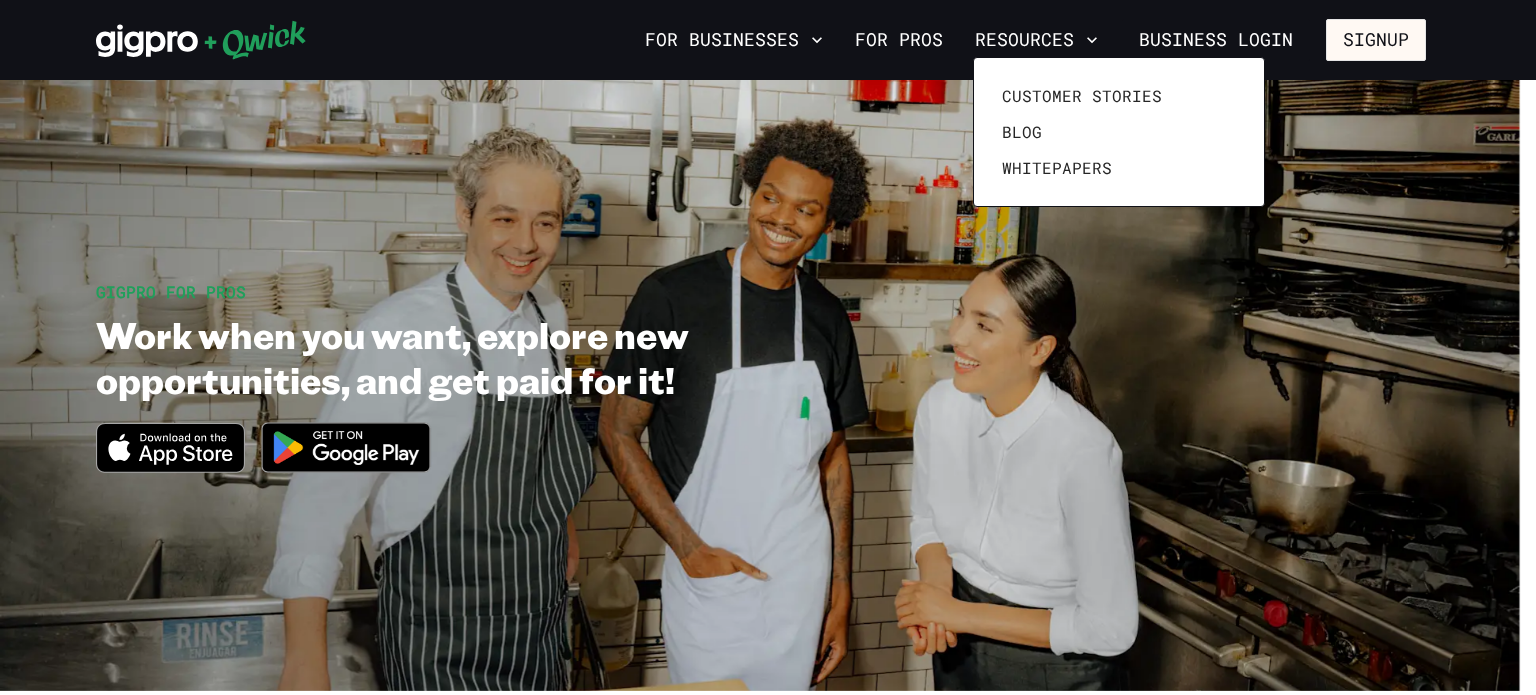 click at bounding box center [768, 347] 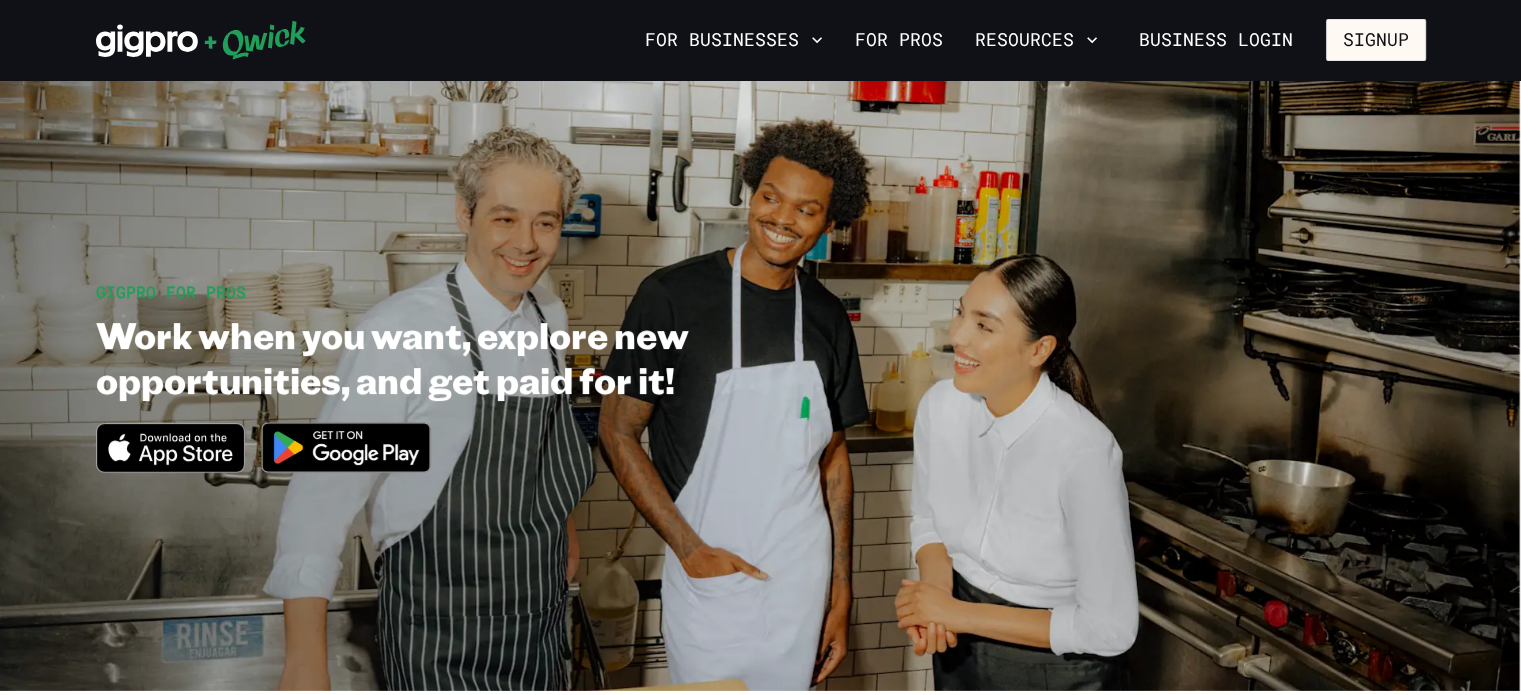 click on "For Pros" at bounding box center (899, 40) 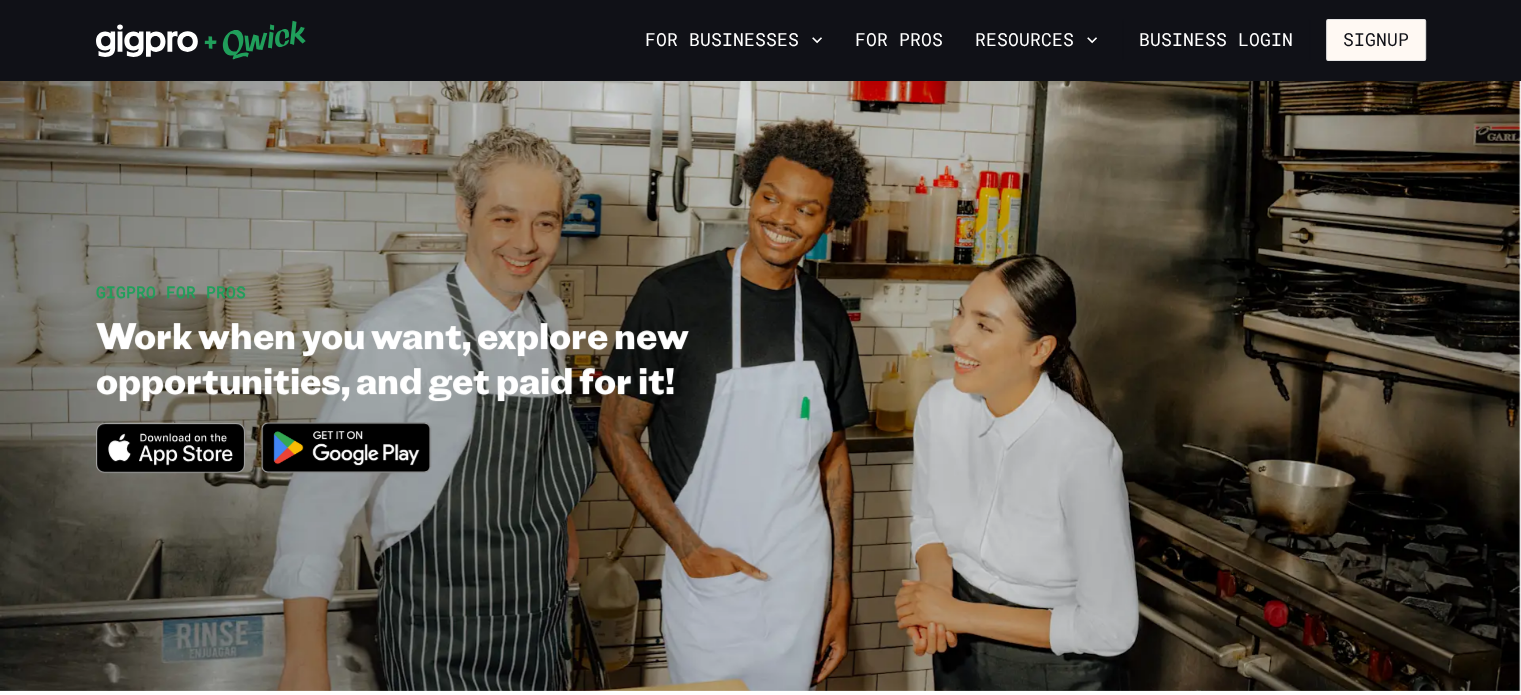 click on "For Pros" at bounding box center (899, 40) 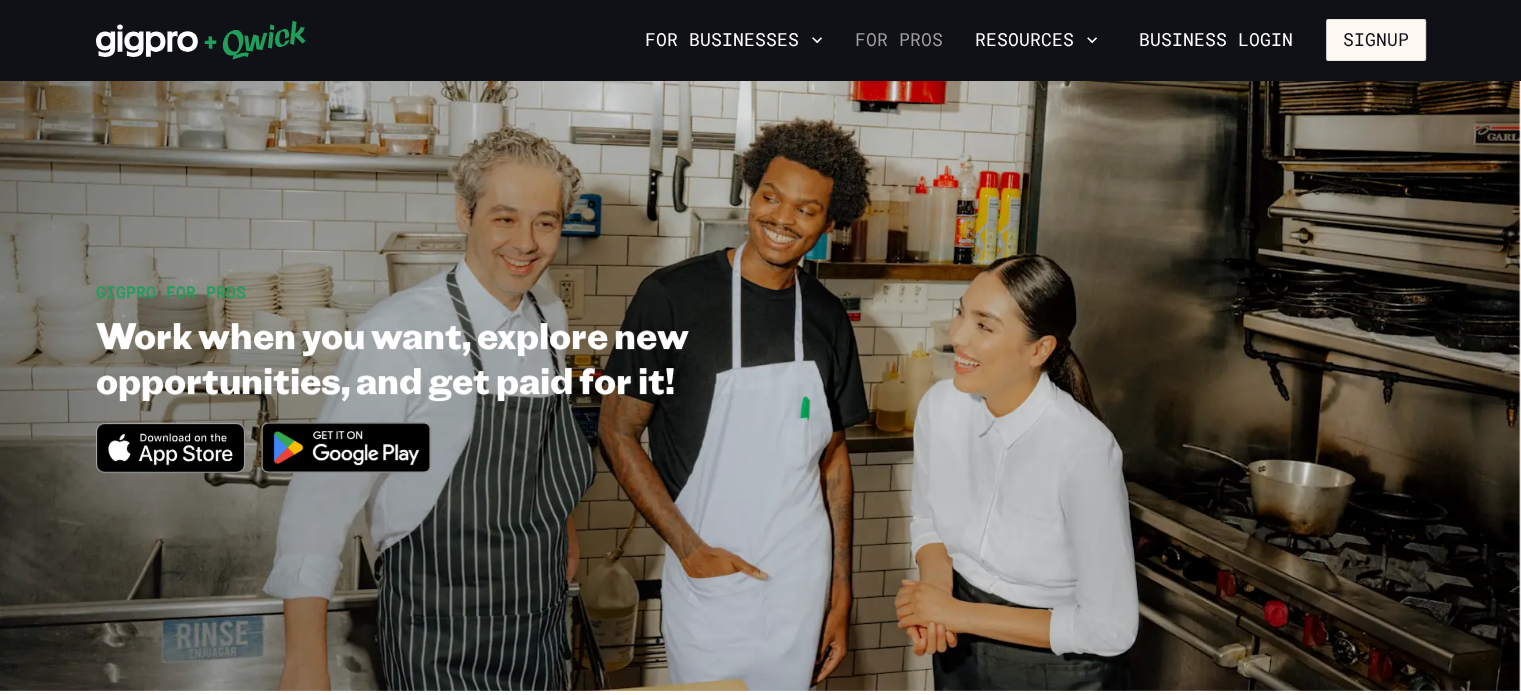 click on "For Pros" at bounding box center [899, 40] 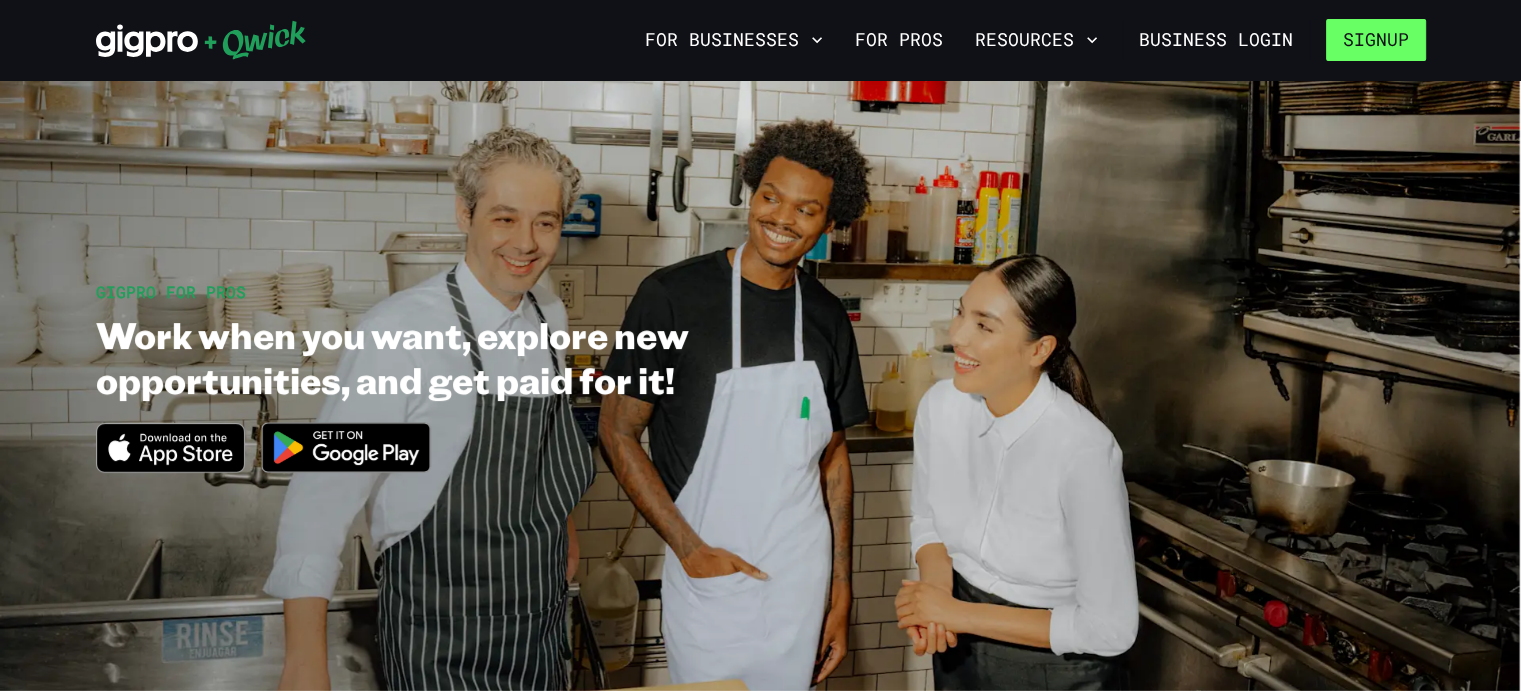 click on "Signup" at bounding box center [1376, 40] 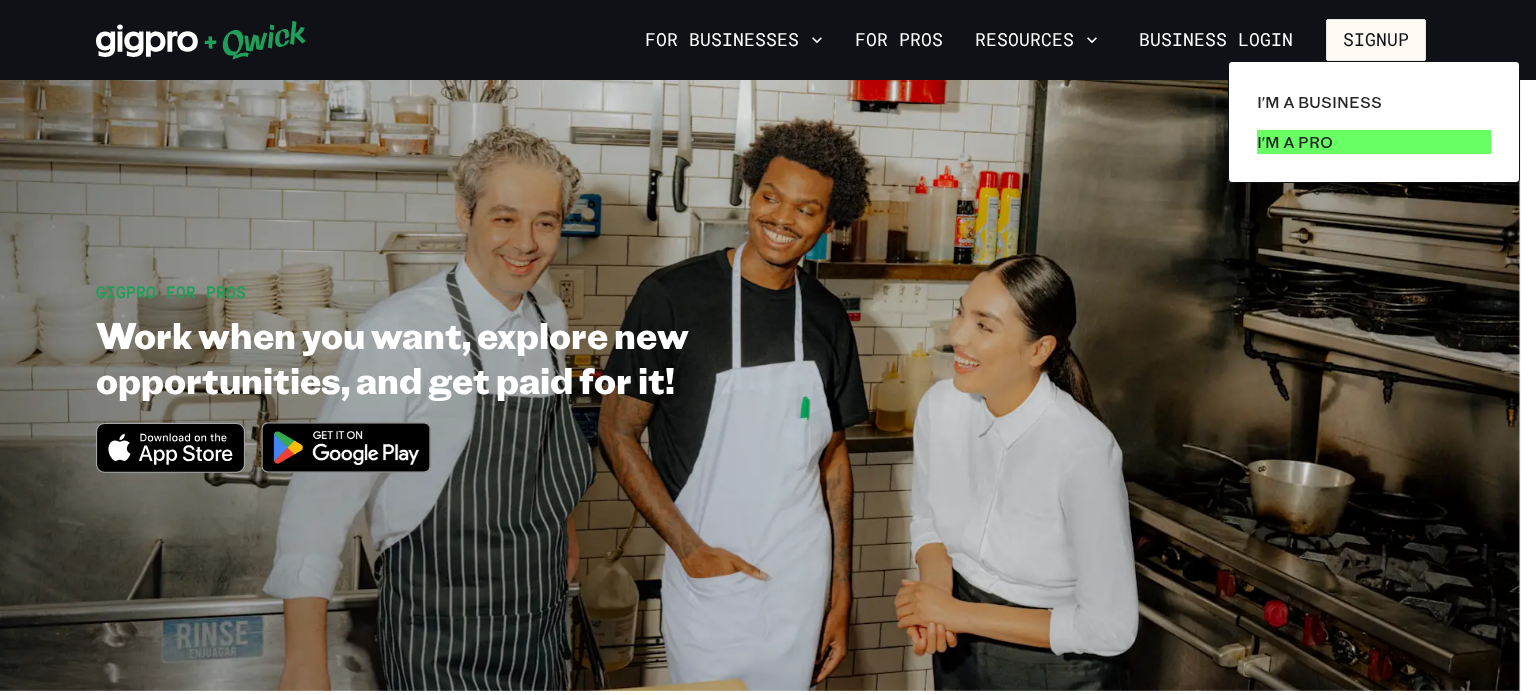 click on "I'm a Pro" at bounding box center [1295, 142] 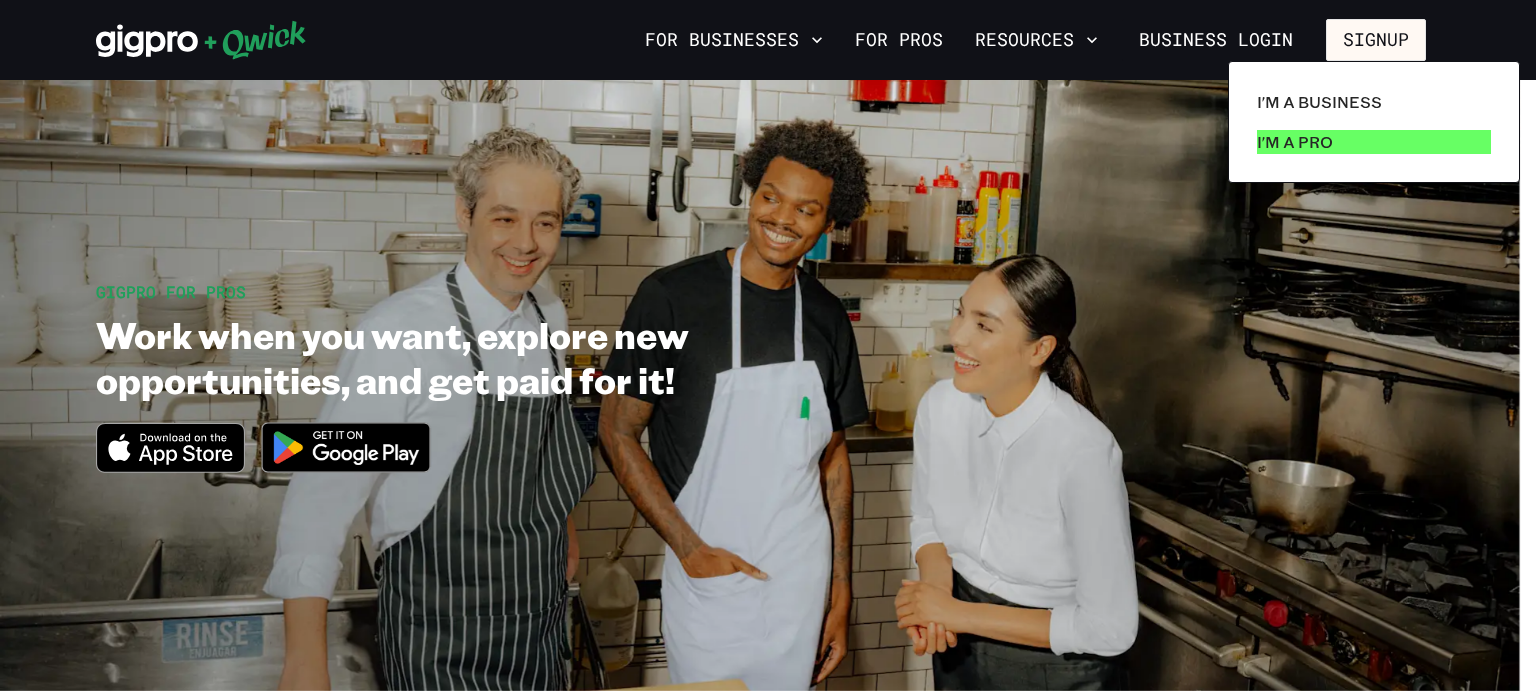 click on "I'm a Pro" at bounding box center (1374, 142) 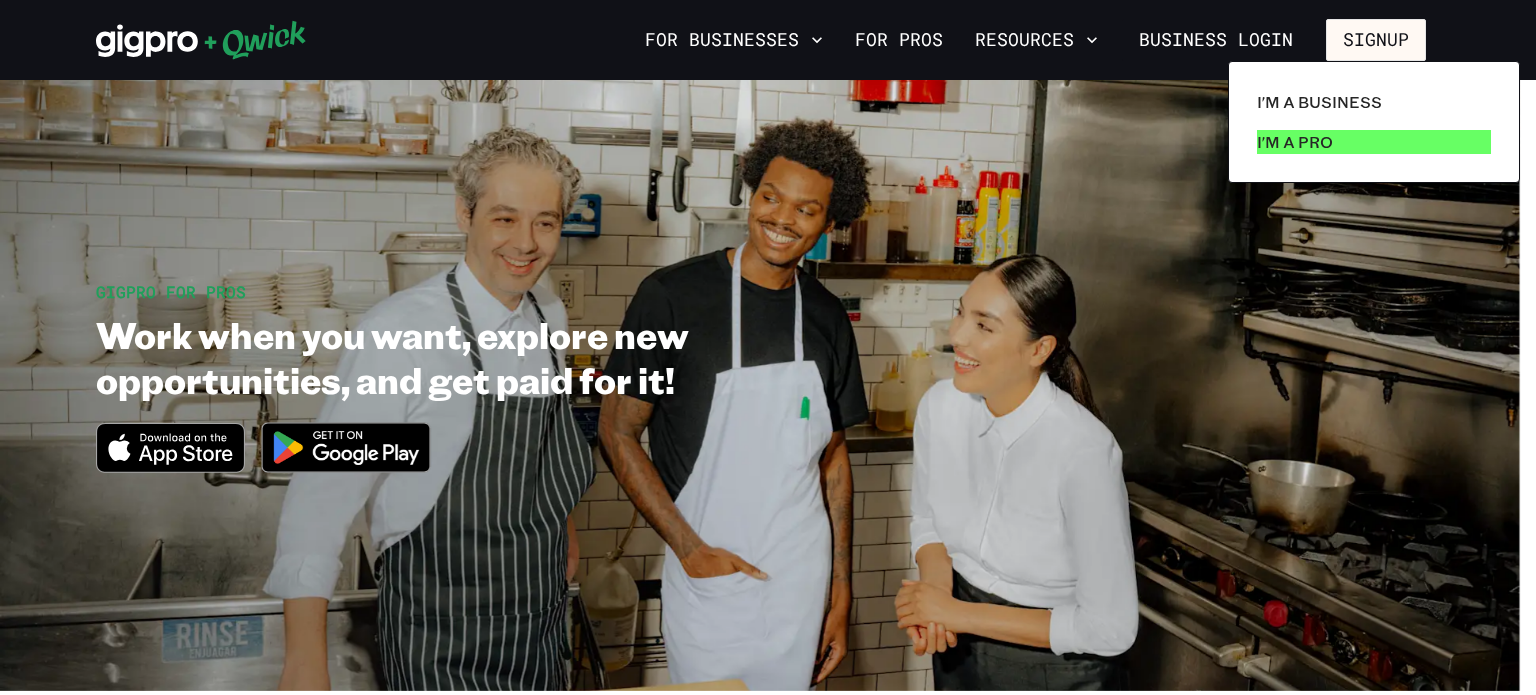 click on "I'm a Pro" at bounding box center (1374, 142) 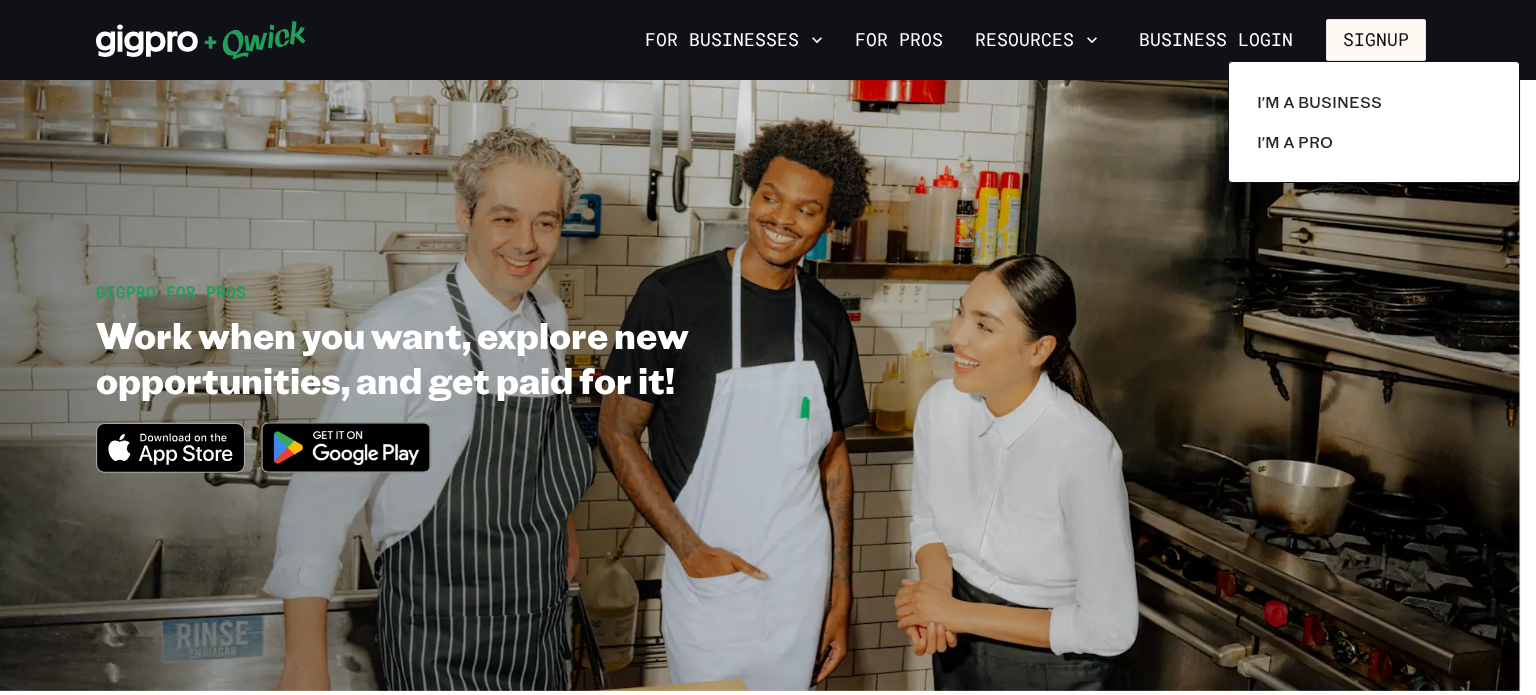 click at bounding box center [768, 347] 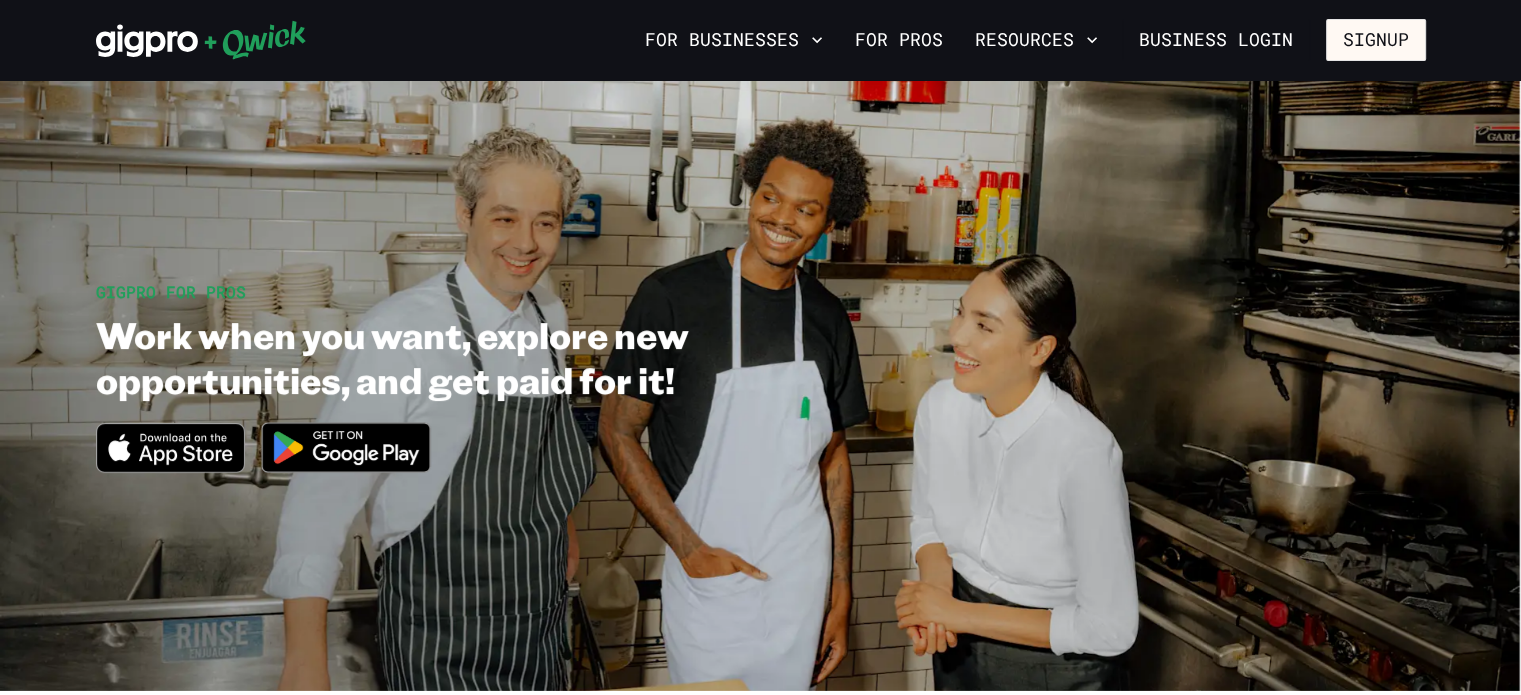 click 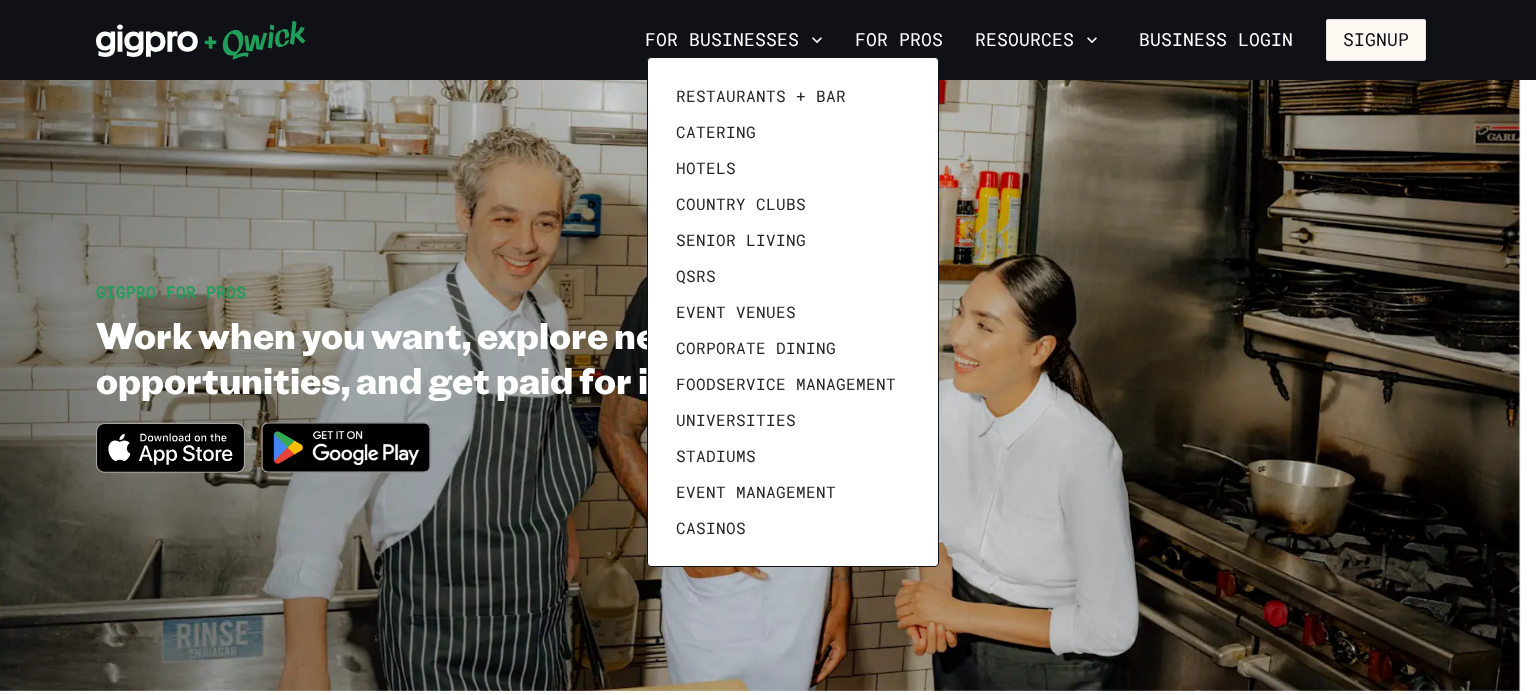 drag, startPoint x: 970, startPoint y: 111, endPoint x: 926, endPoint y: 24, distance: 97.49359 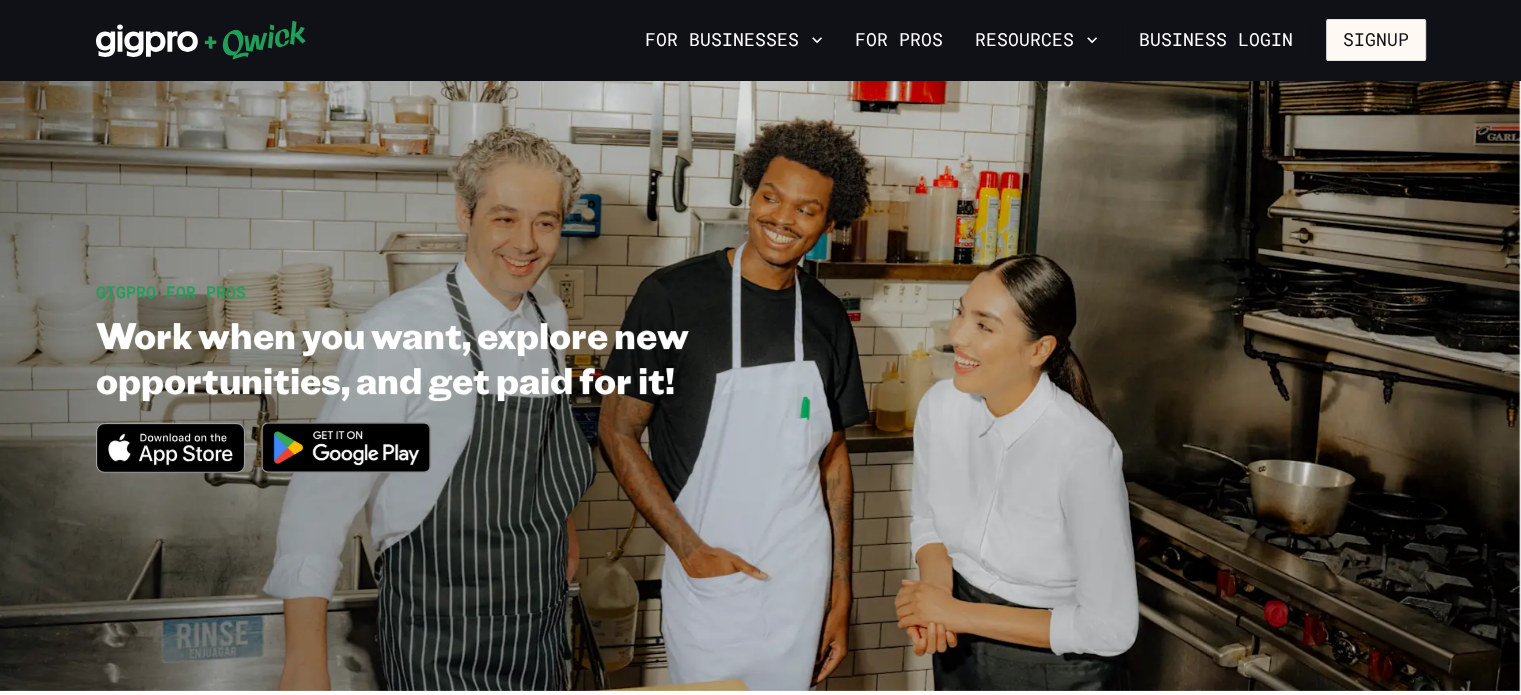 click on "For Pros" at bounding box center (899, 40) 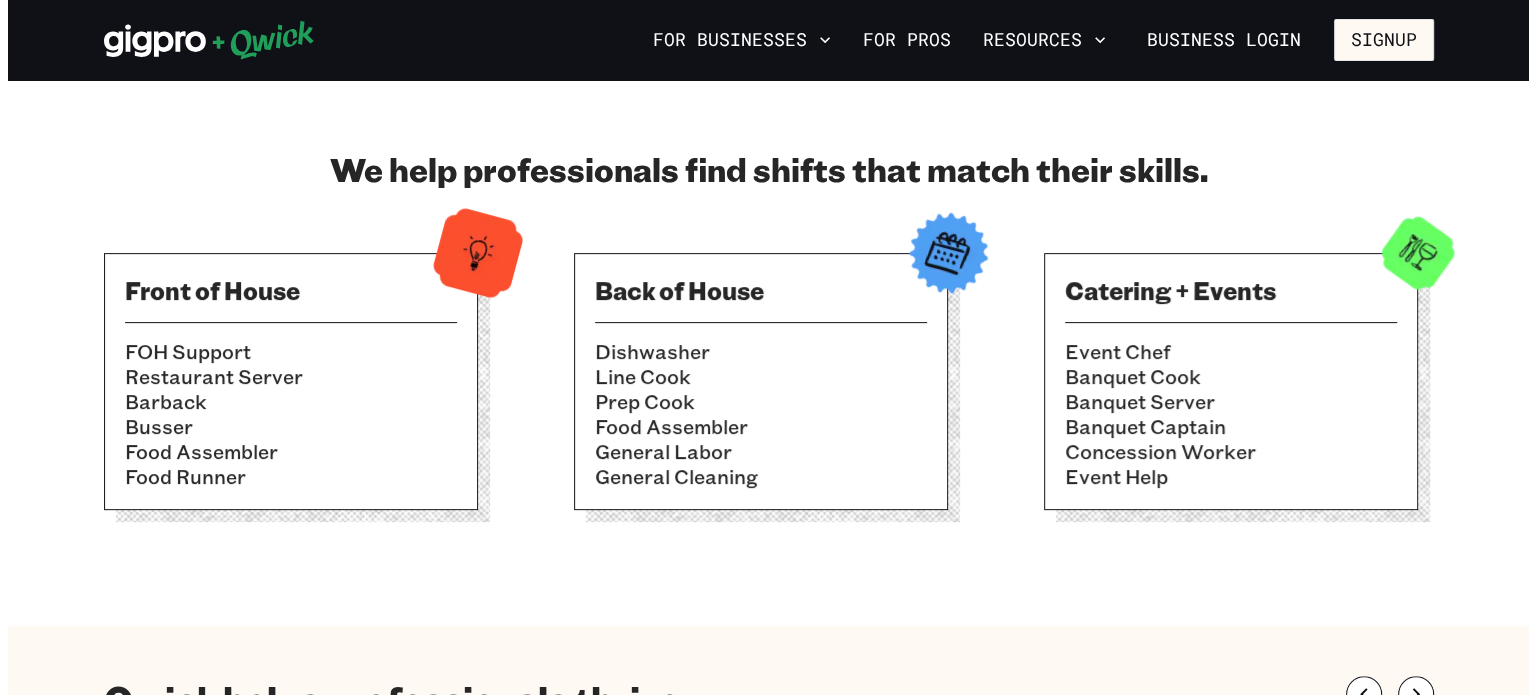 scroll, scrollTop: 643, scrollLeft: 0, axis: vertical 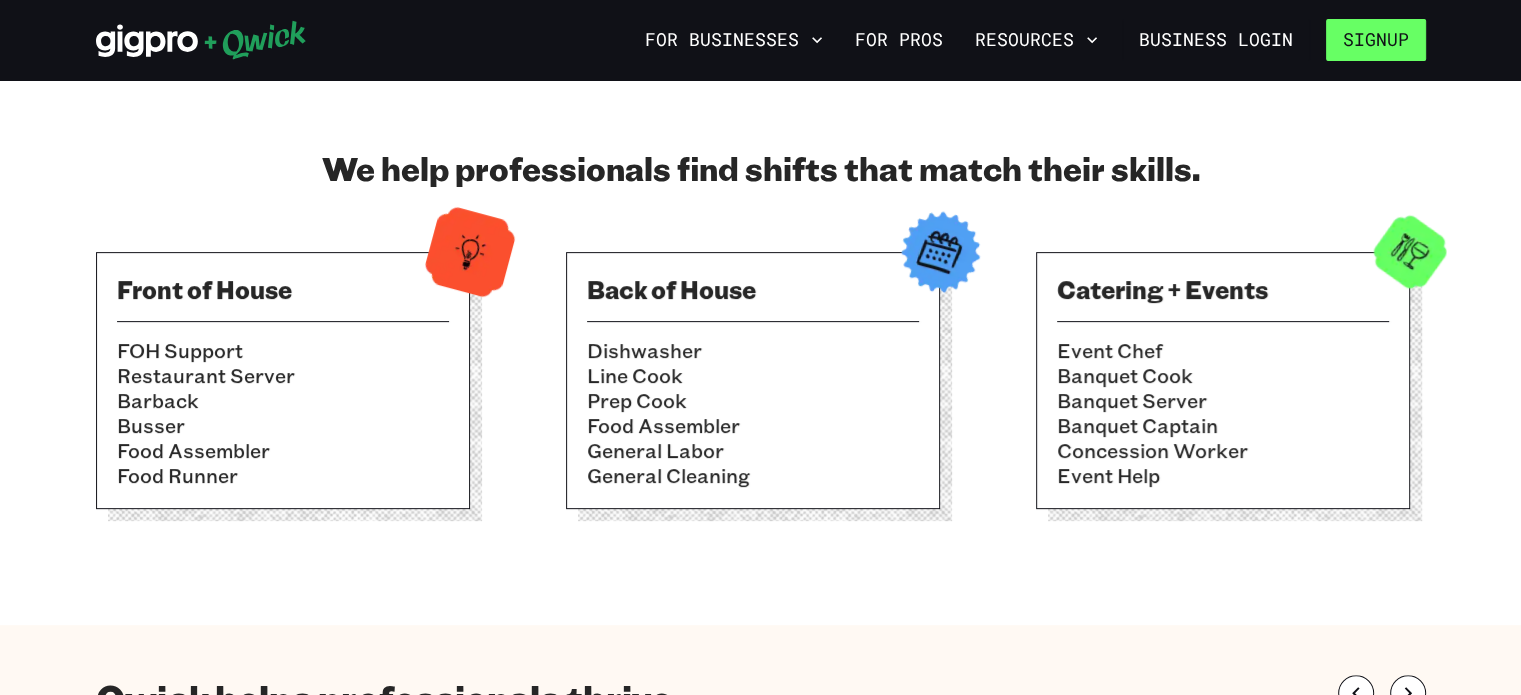click on "Signup" at bounding box center [1376, 40] 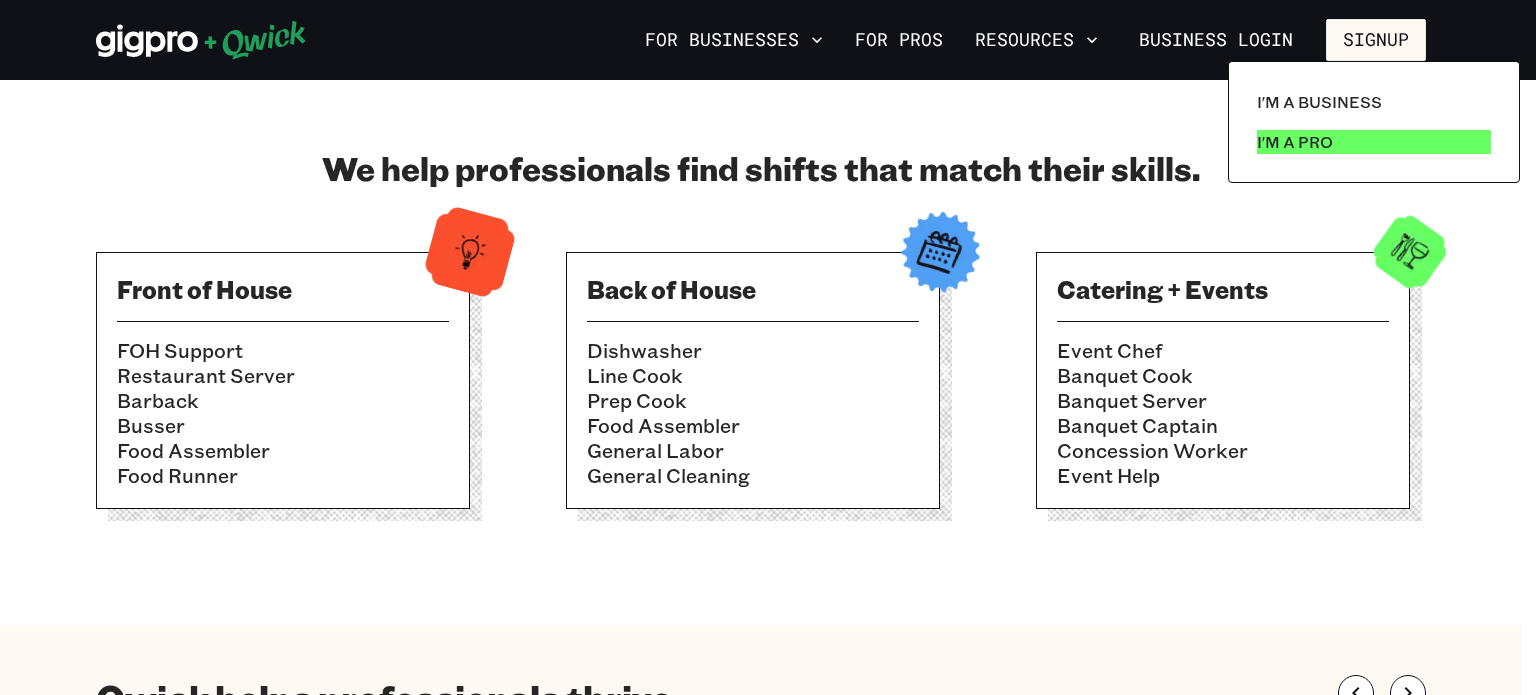 click on "I'm a Pro" at bounding box center [1374, 142] 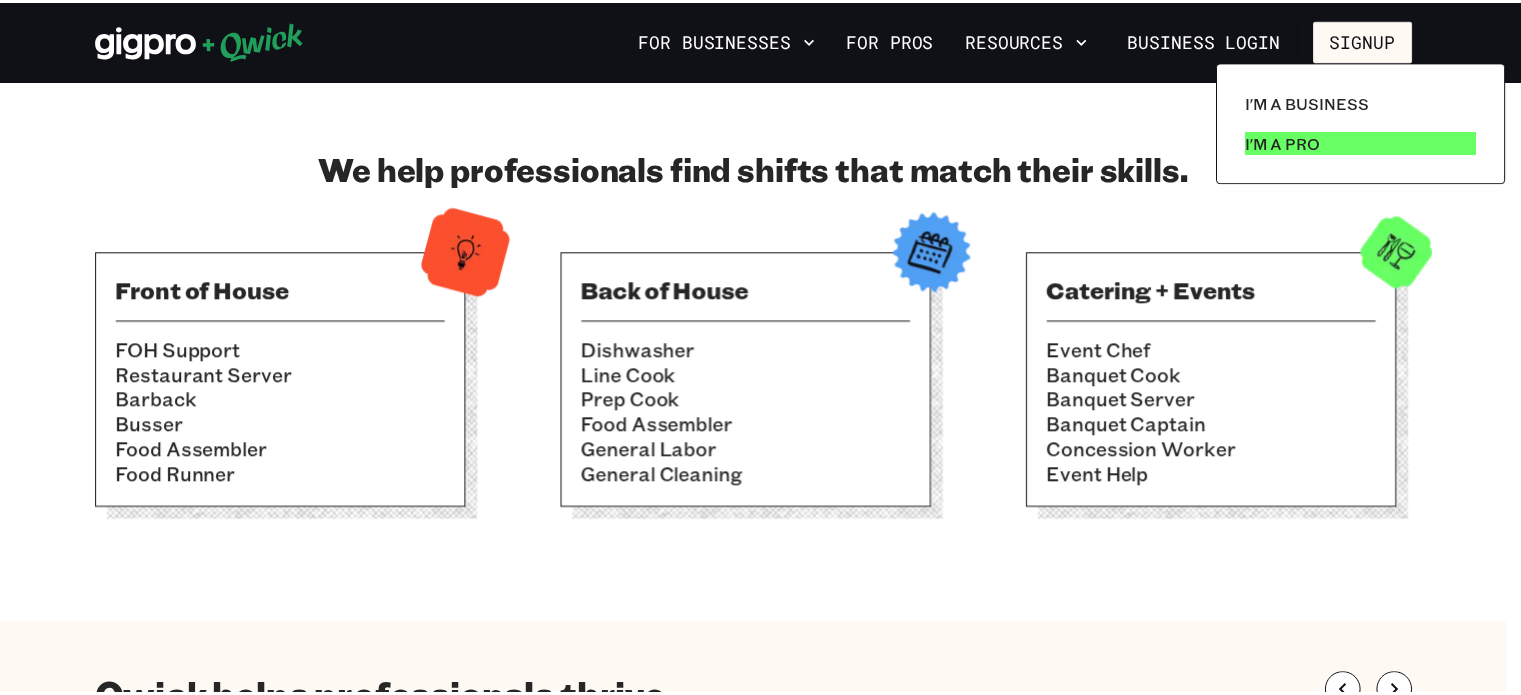 scroll, scrollTop: 0, scrollLeft: 0, axis: both 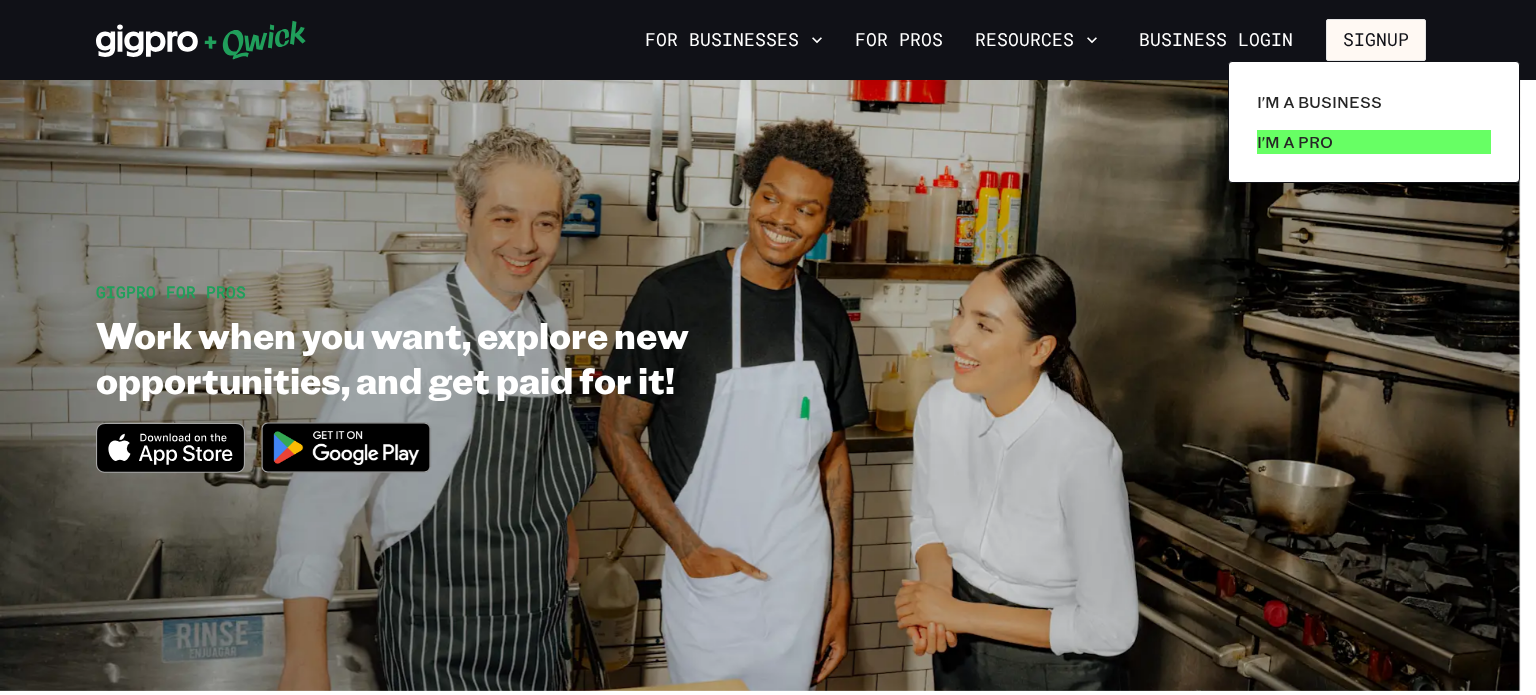 click on "I'm a Pro" at bounding box center [1295, 142] 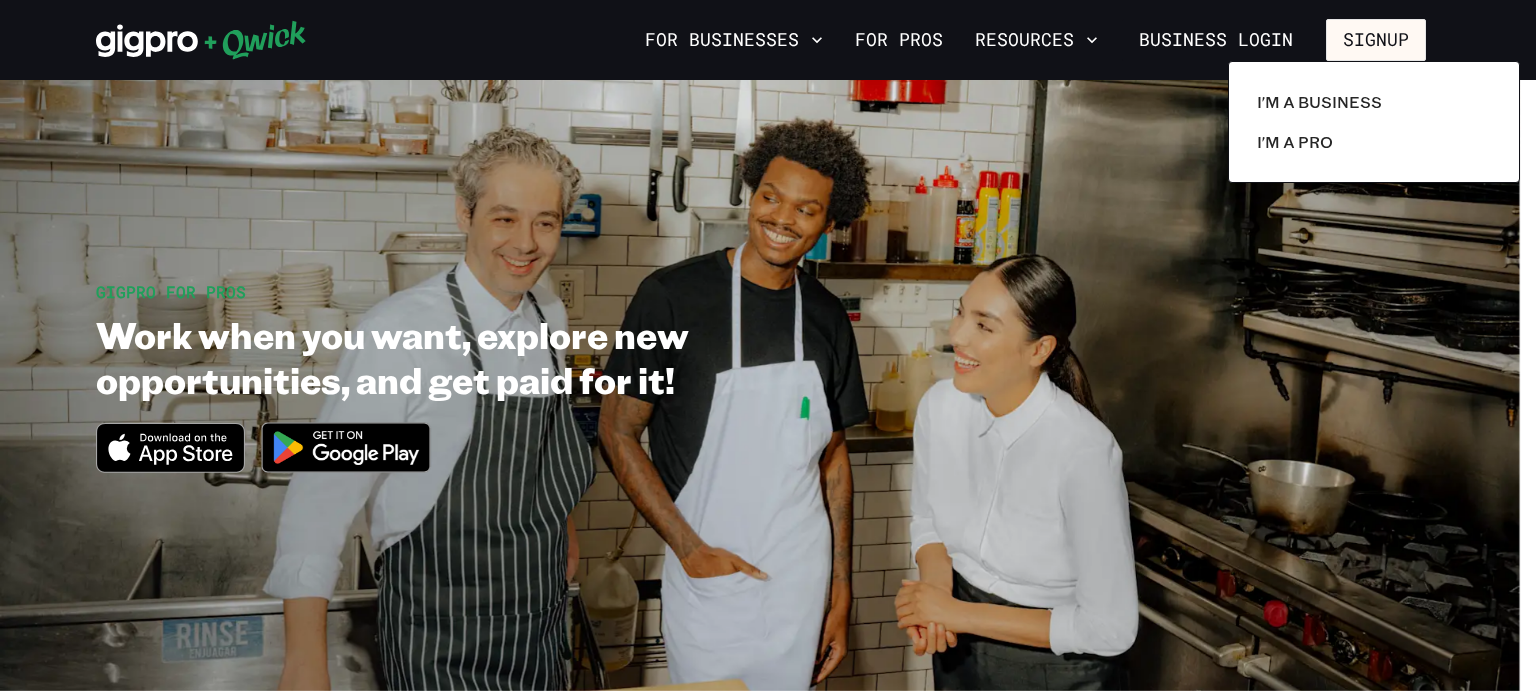 click at bounding box center [768, 347] 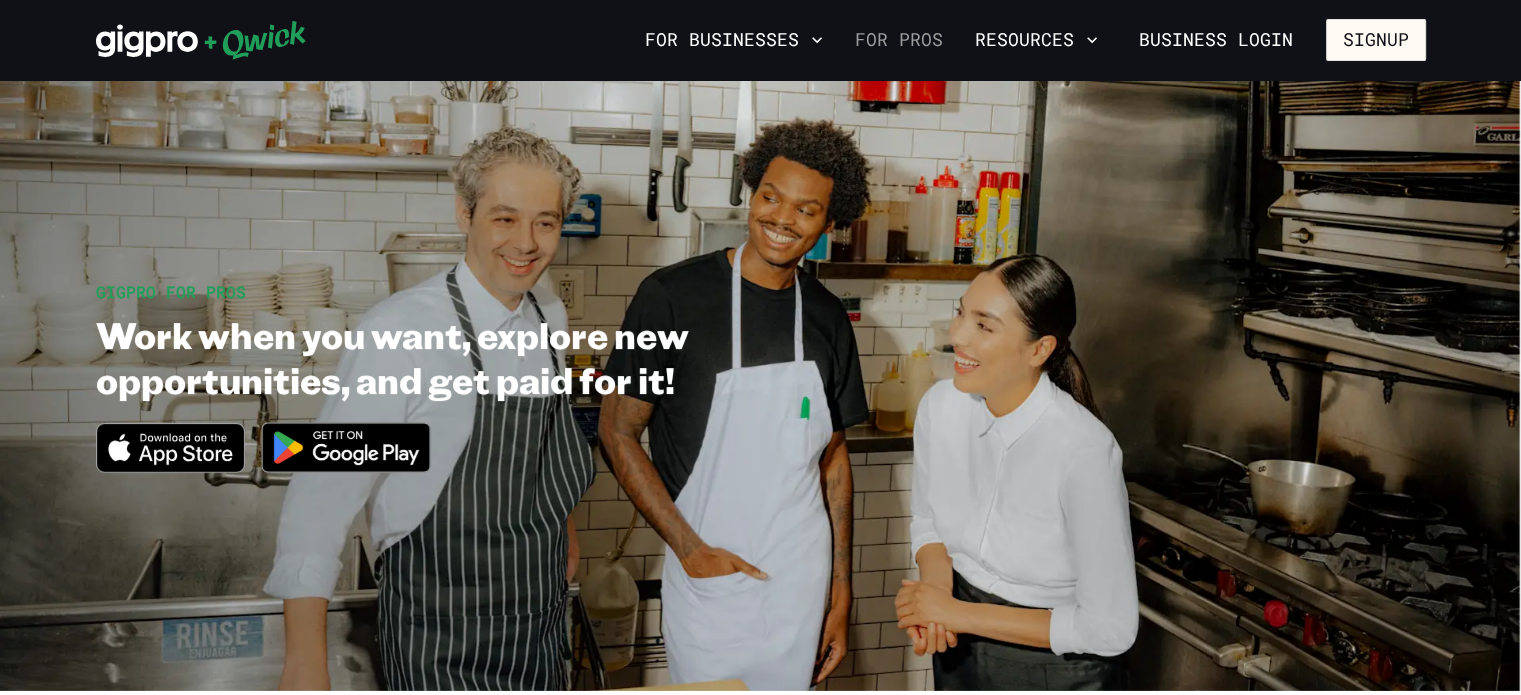 click on "For Pros" at bounding box center (899, 40) 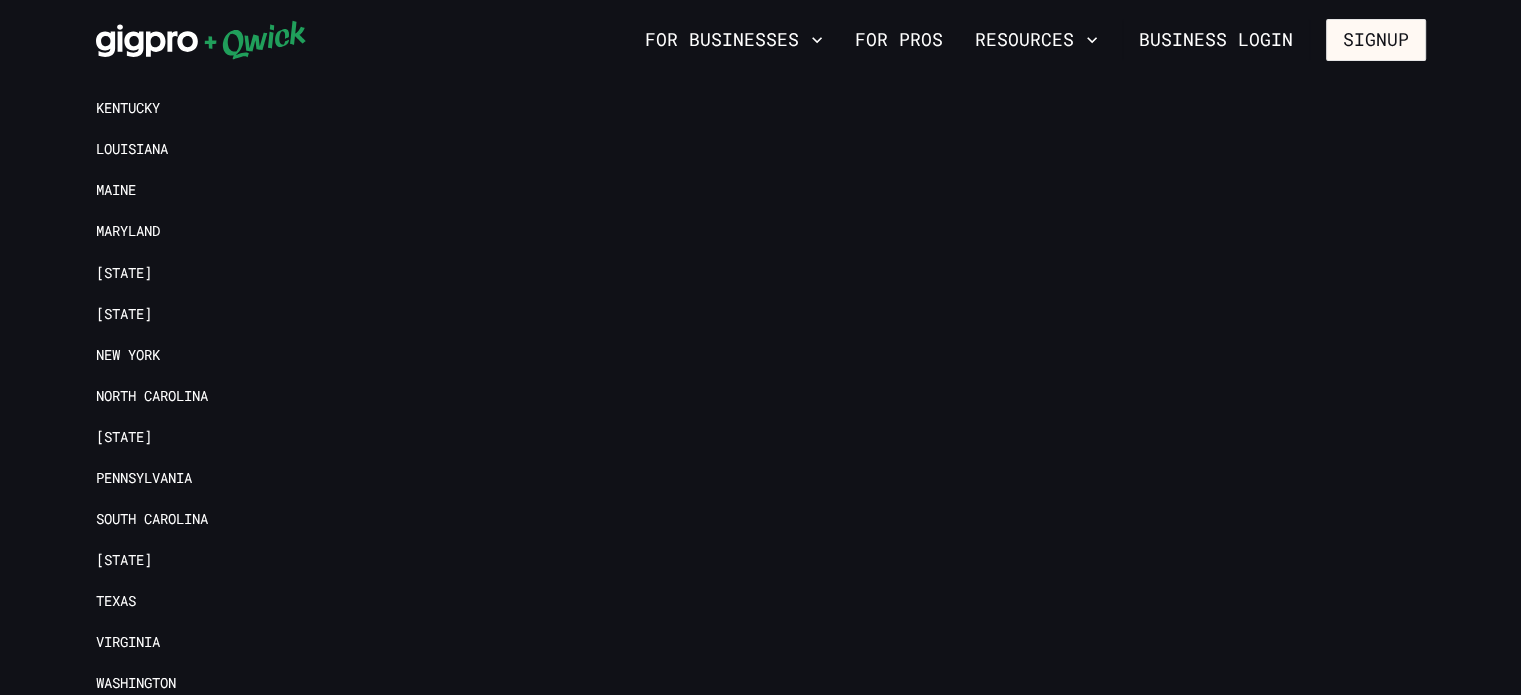 scroll, scrollTop: 4395, scrollLeft: 0, axis: vertical 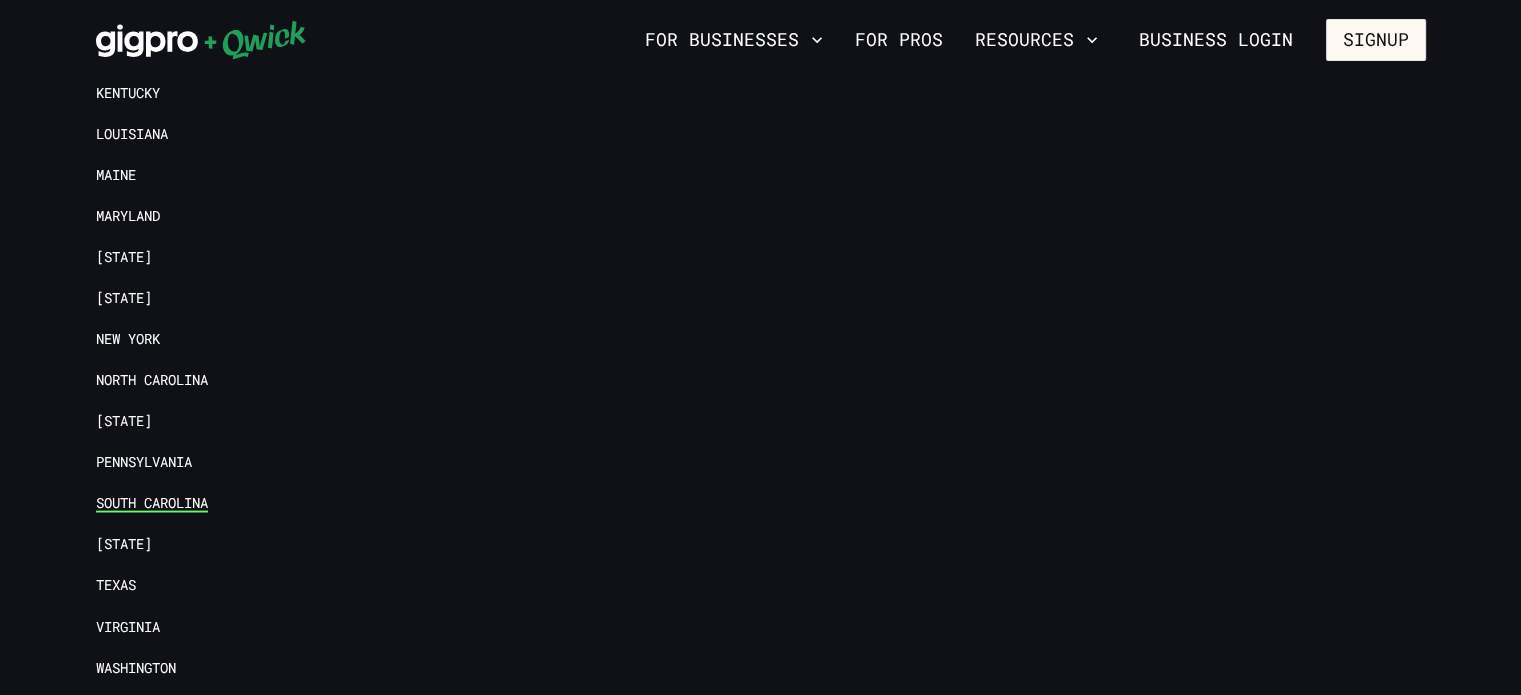 click on "South Carolina" at bounding box center [152, 503] 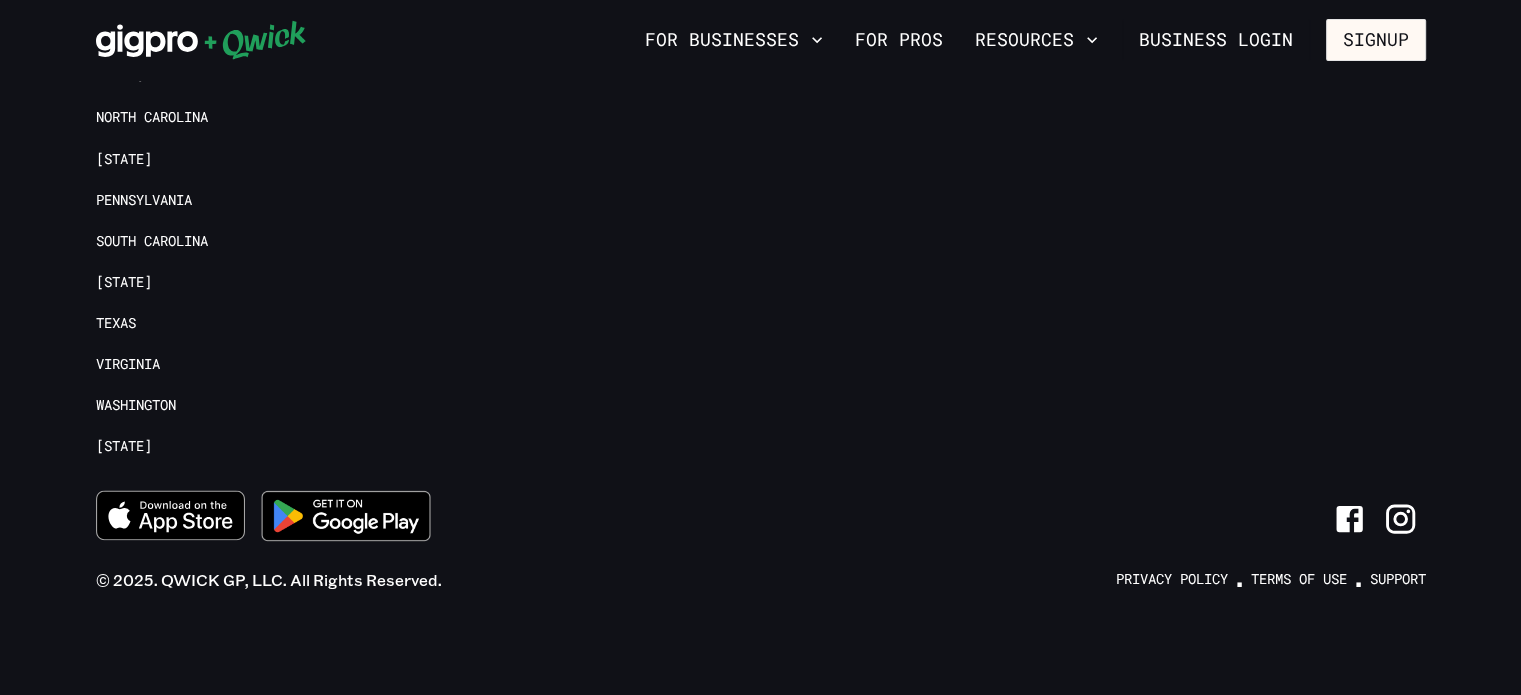 scroll, scrollTop: 0, scrollLeft: 0, axis: both 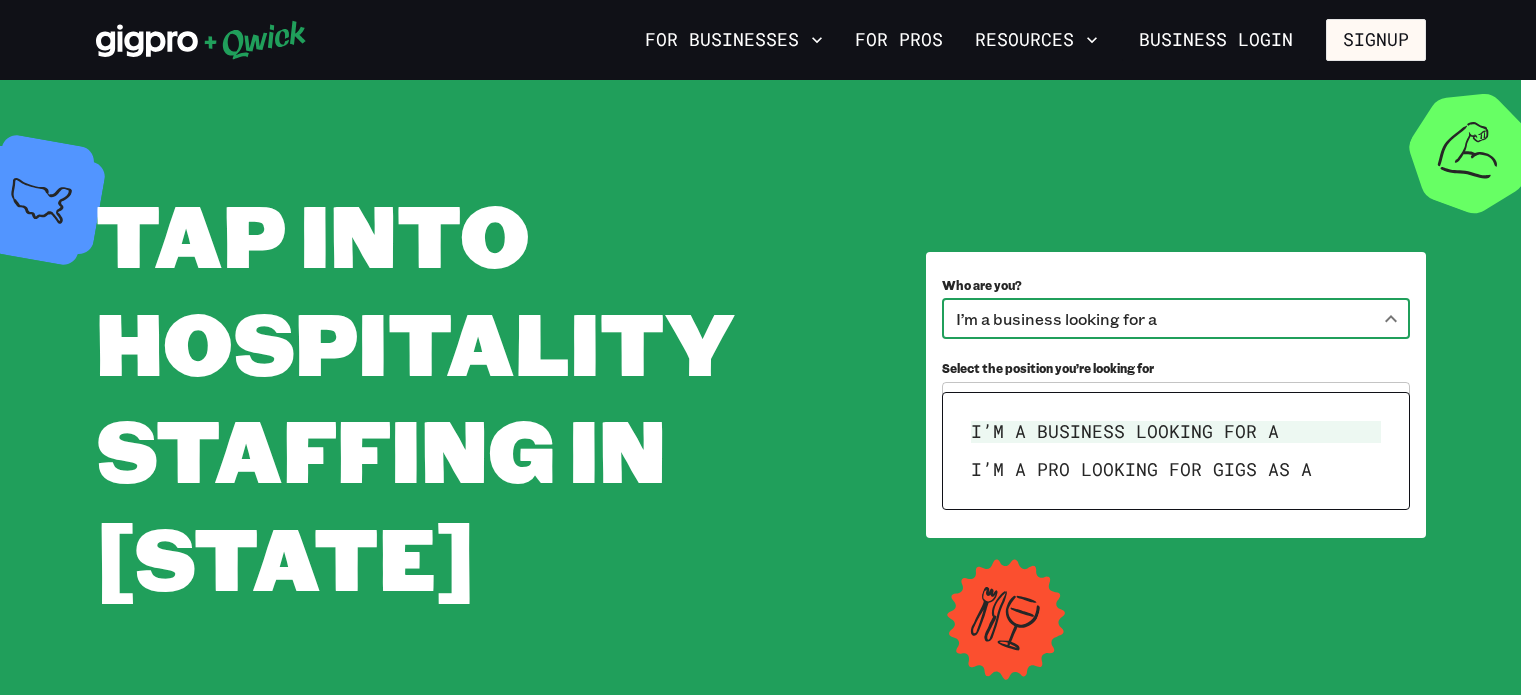 click on "**********" at bounding box center (768, 347) 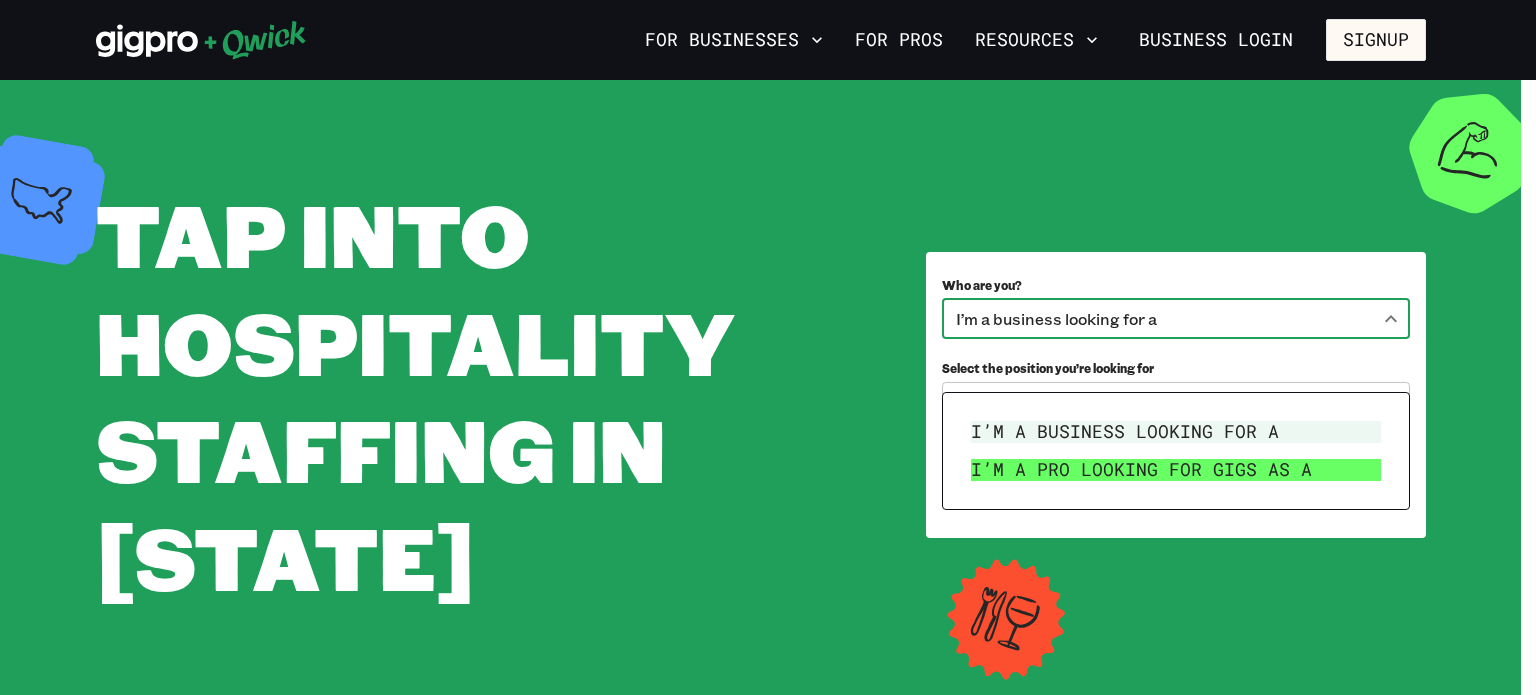 click on "I’m a pro looking for Gigs as a" at bounding box center (1176, 470) 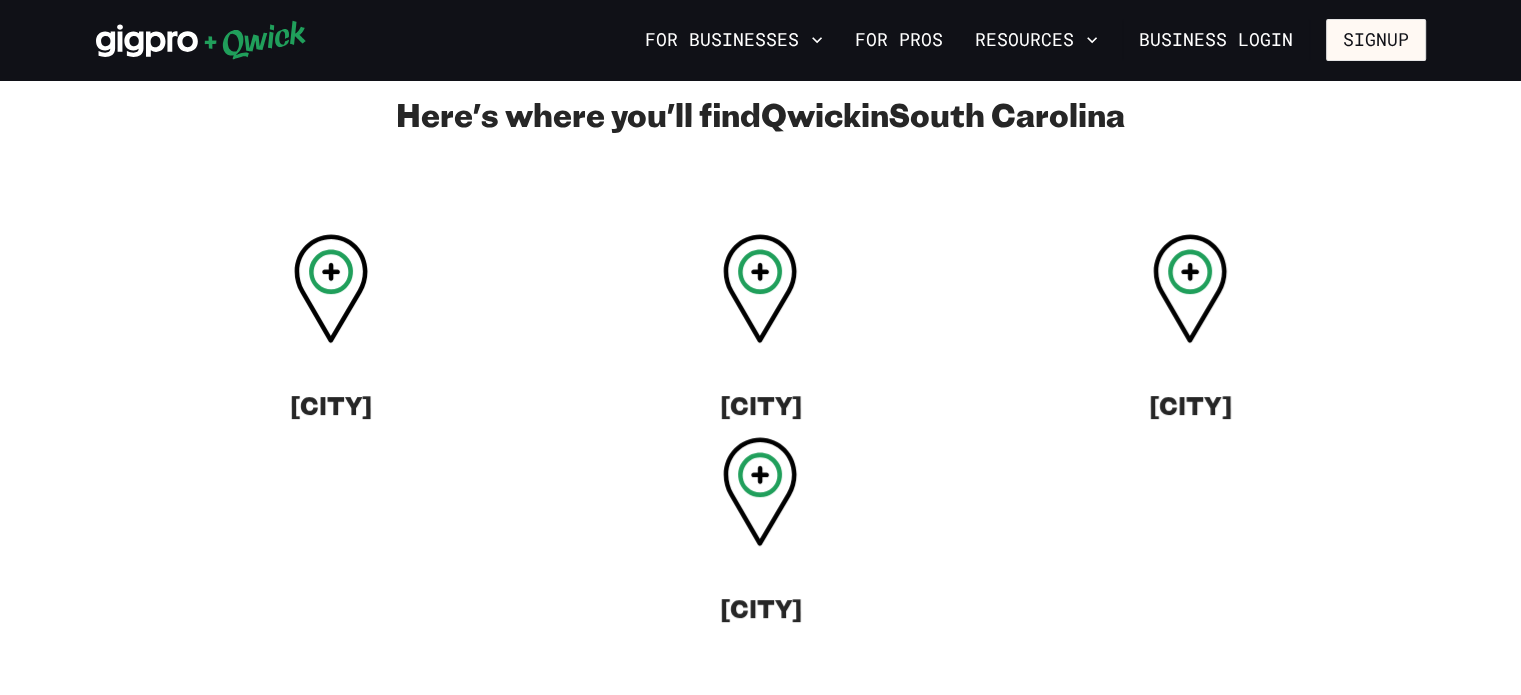 scroll, scrollTop: 736, scrollLeft: 0, axis: vertical 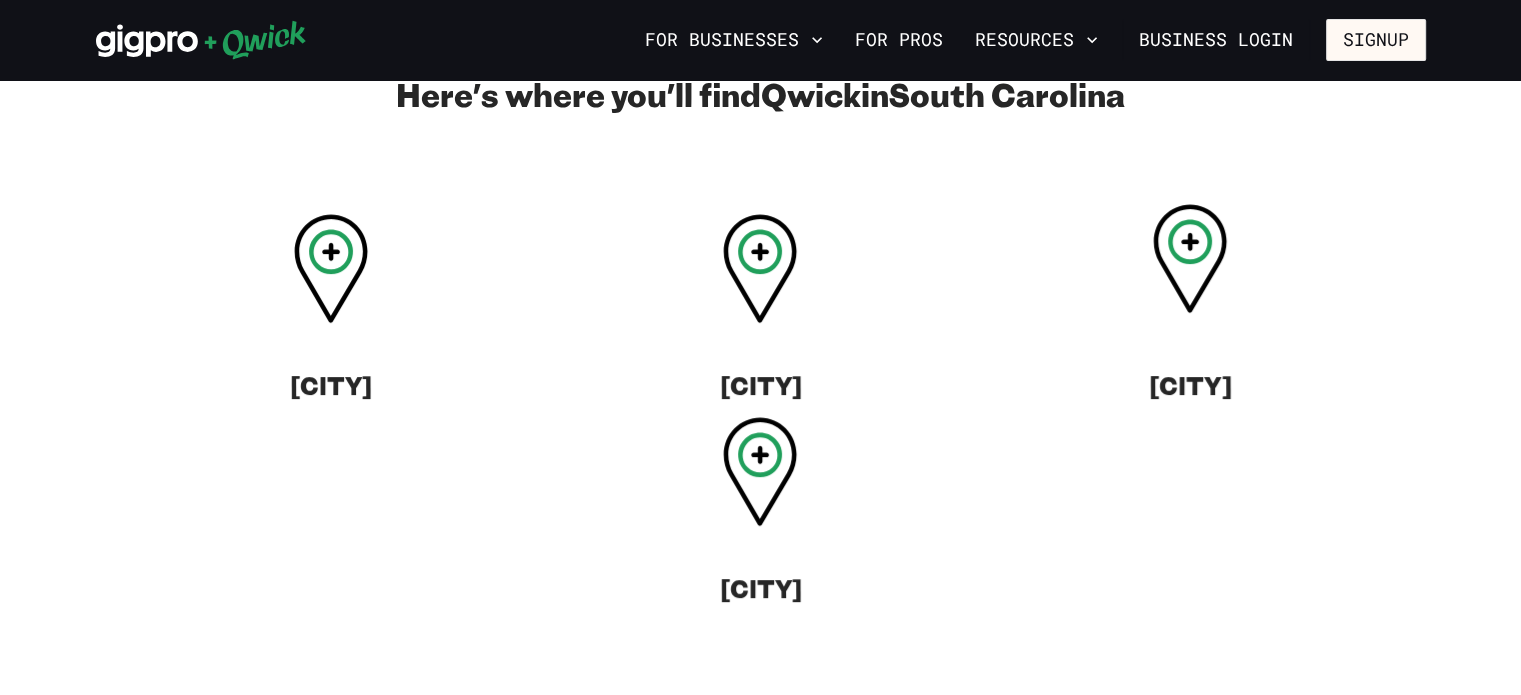 click on "[CITY]" at bounding box center [1190, 385] 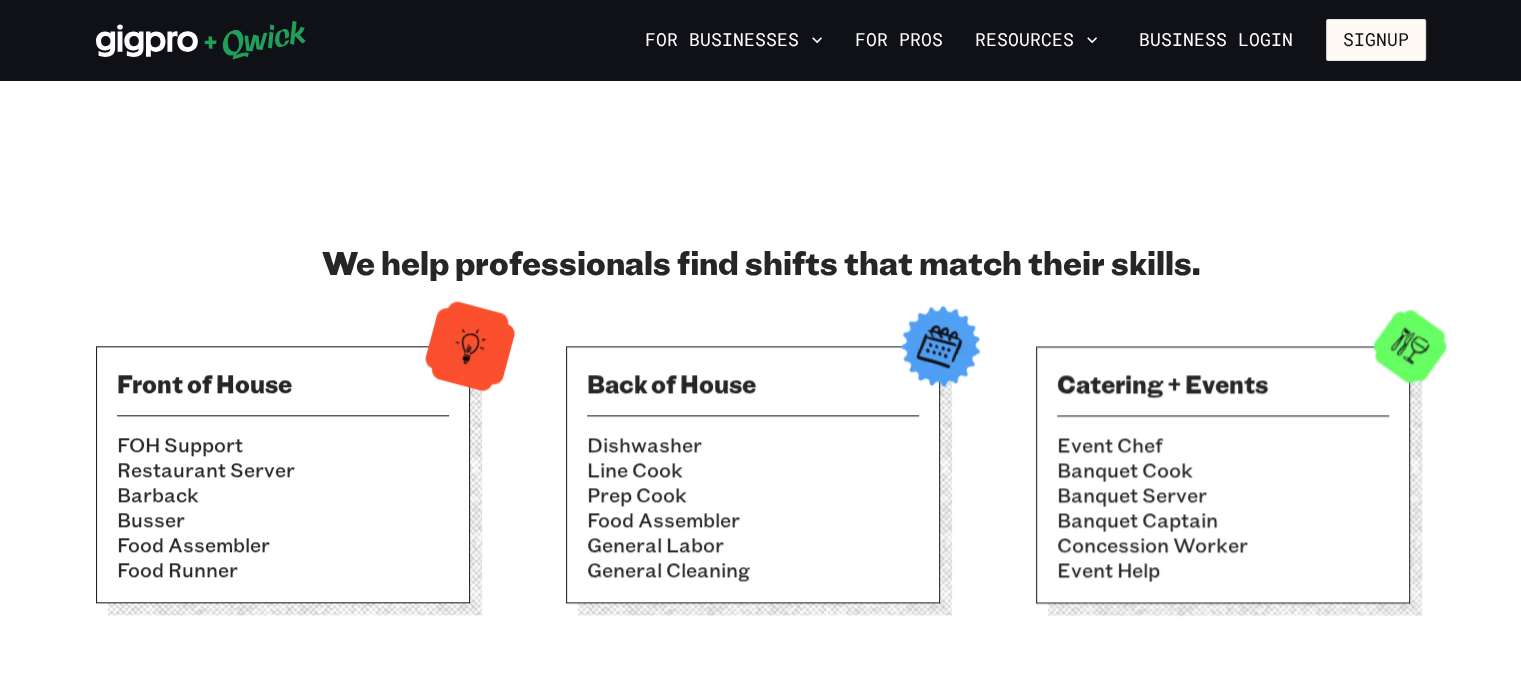 scroll, scrollTop: 1599, scrollLeft: 0, axis: vertical 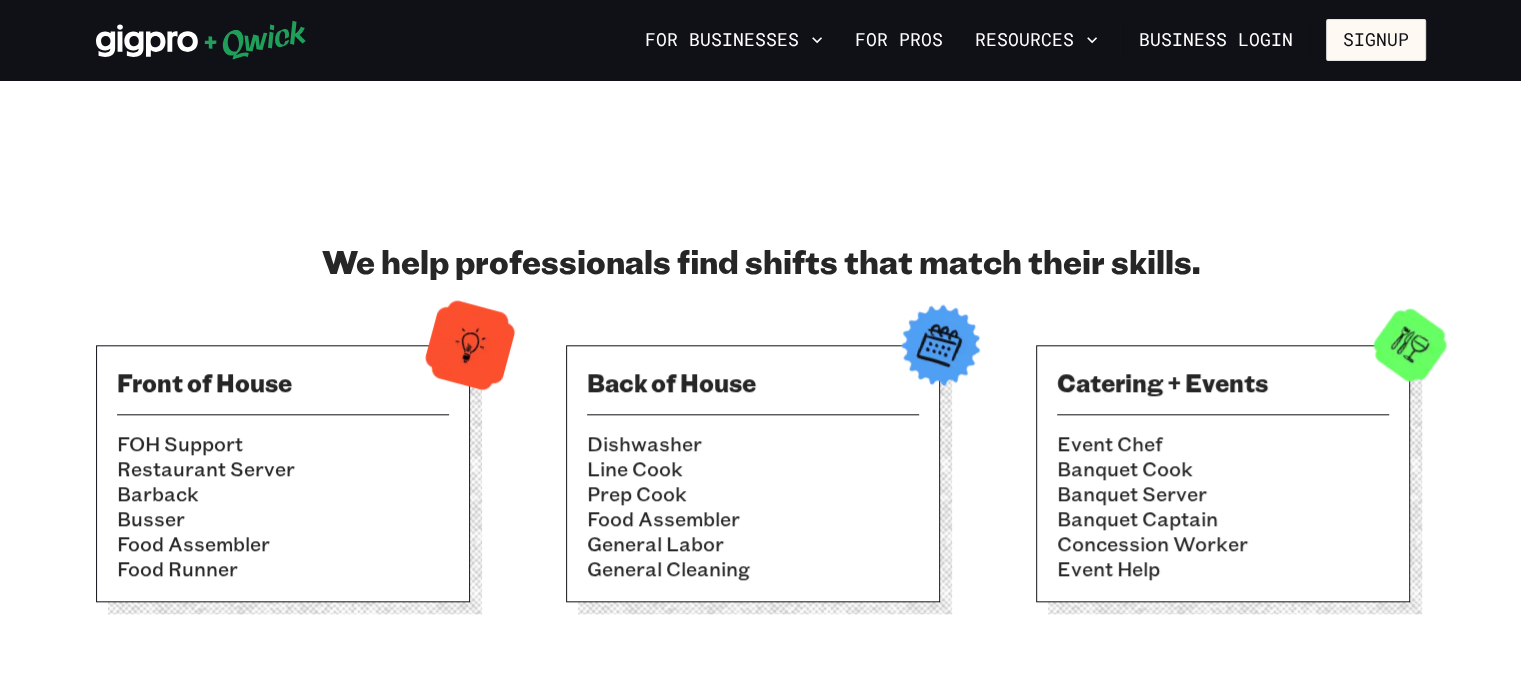 click at bounding box center [940, 345] 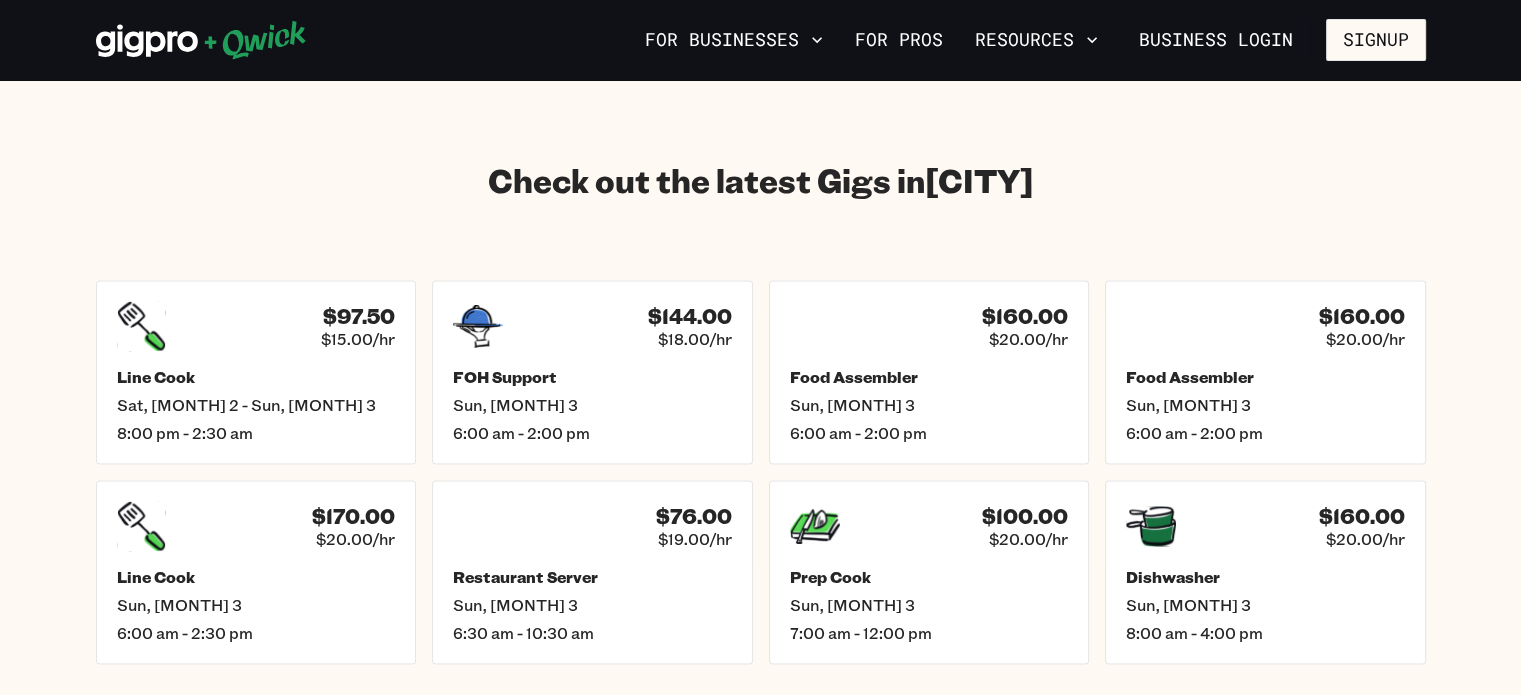 scroll, scrollTop: 2736, scrollLeft: 0, axis: vertical 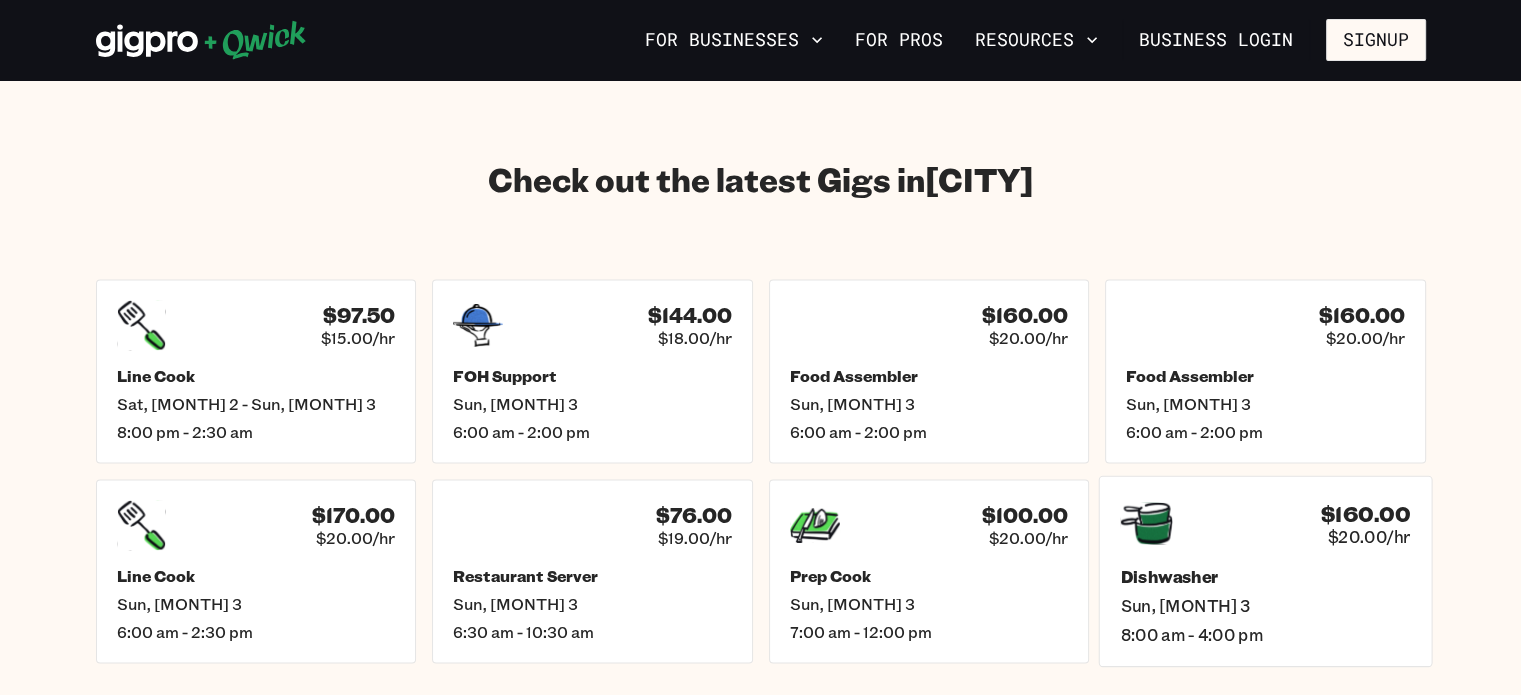 click on "Dishwasher Sun, [MONTH] 3 8:00 am - 4:00 pm" at bounding box center [1265, 605] 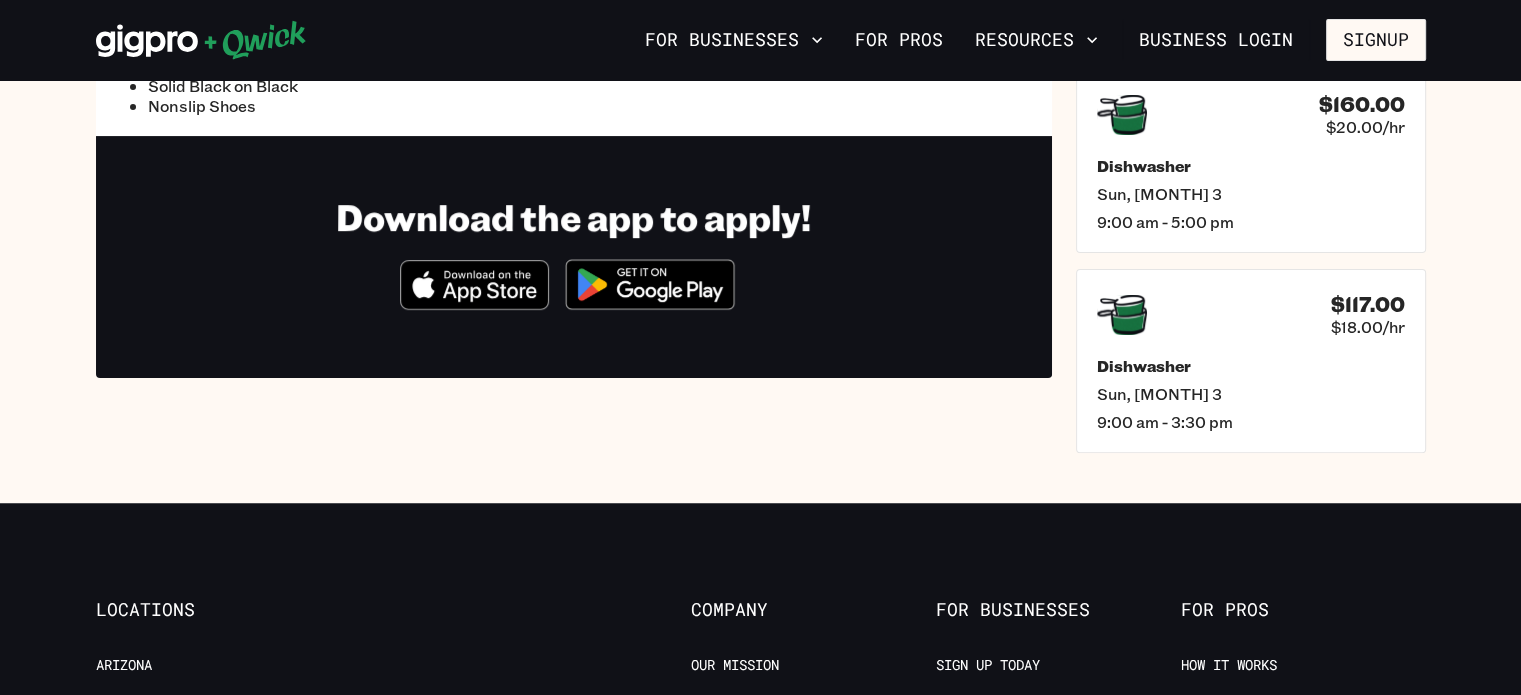 scroll, scrollTop: 518, scrollLeft: 0, axis: vertical 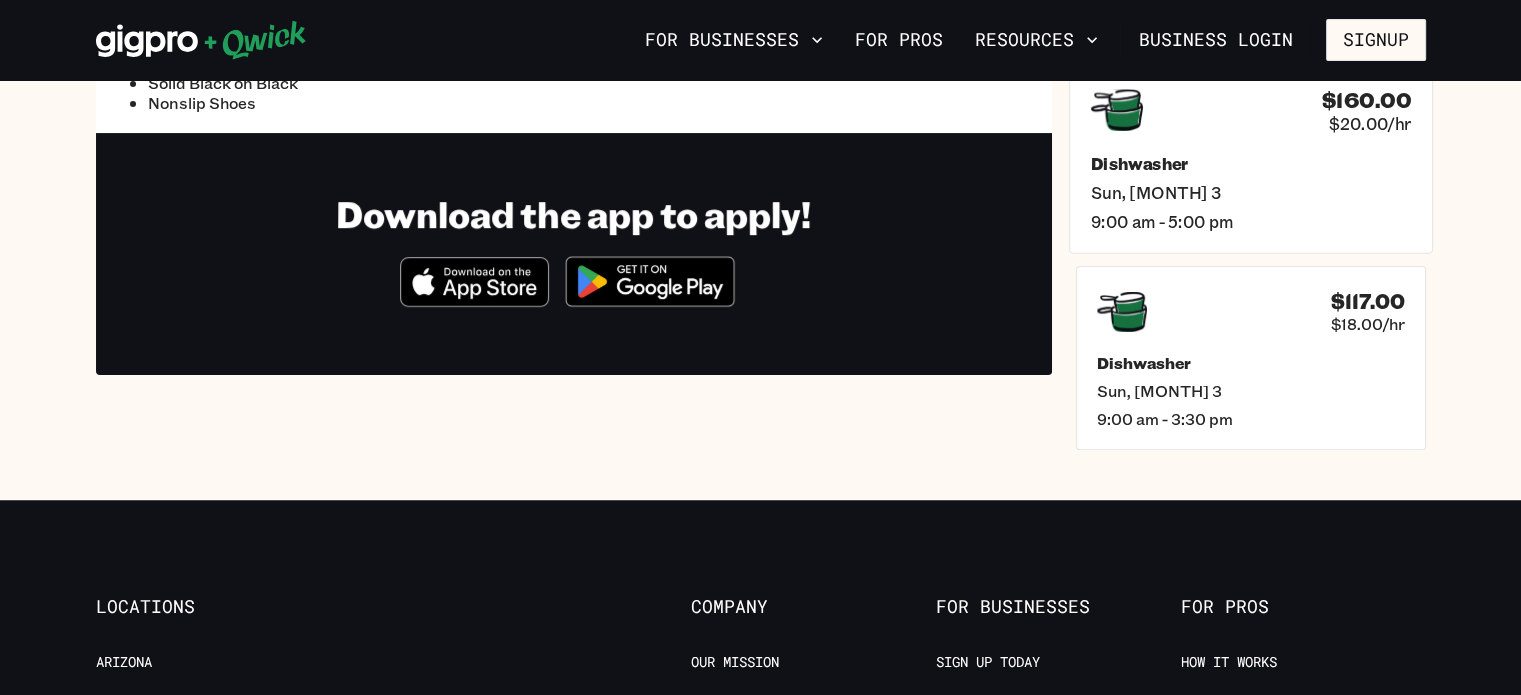 click on "Dishwasher Sun, [MONTH] 3 9:00 am - 5:00 pm" at bounding box center (1250, 191) 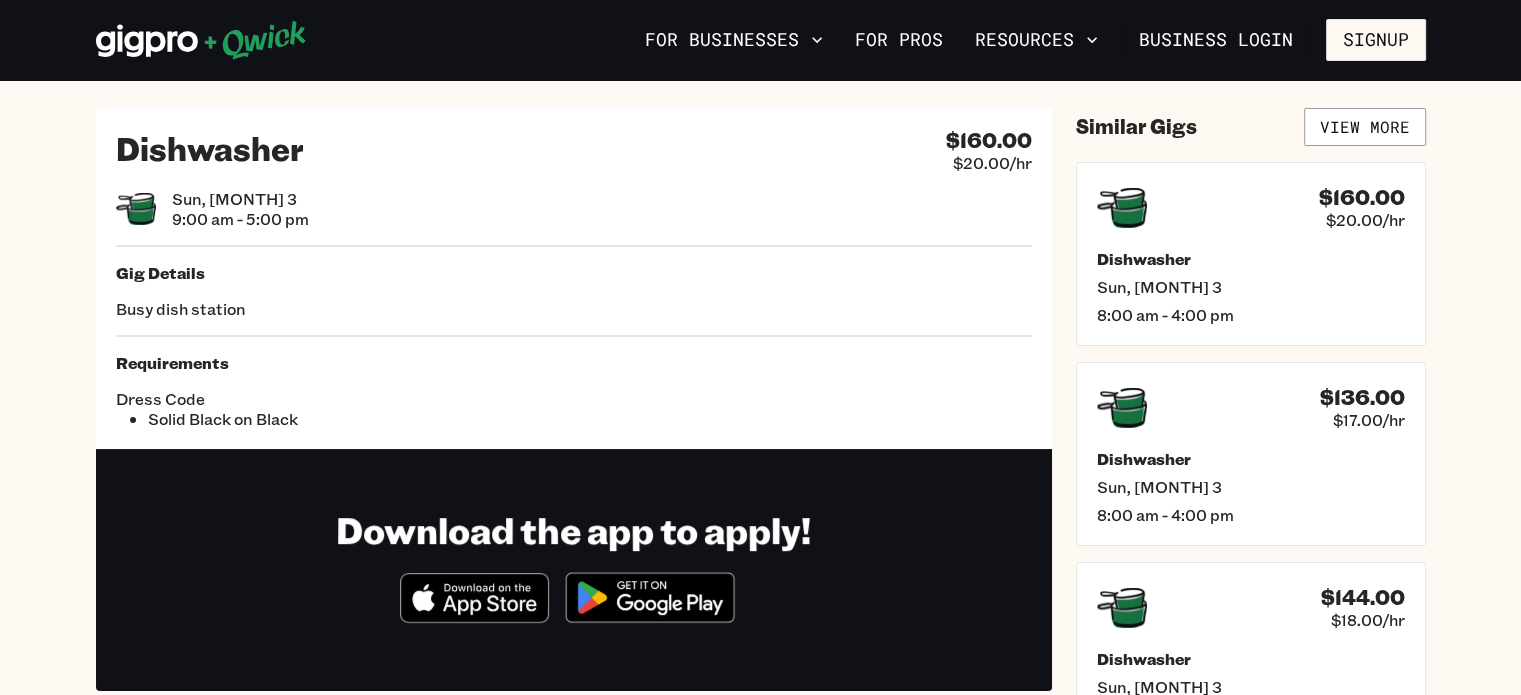 scroll, scrollTop: 0, scrollLeft: 0, axis: both 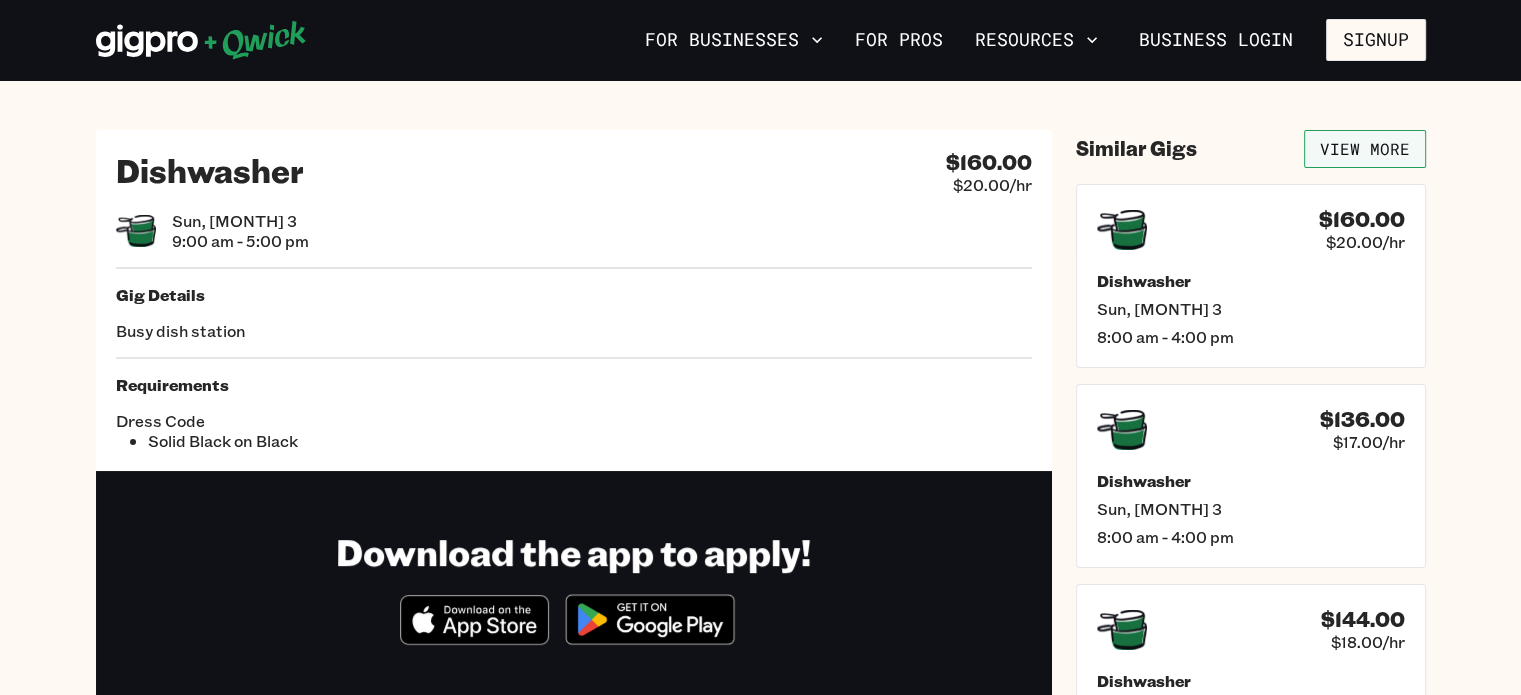 click on "View More" at bounding box center [1365, 149] 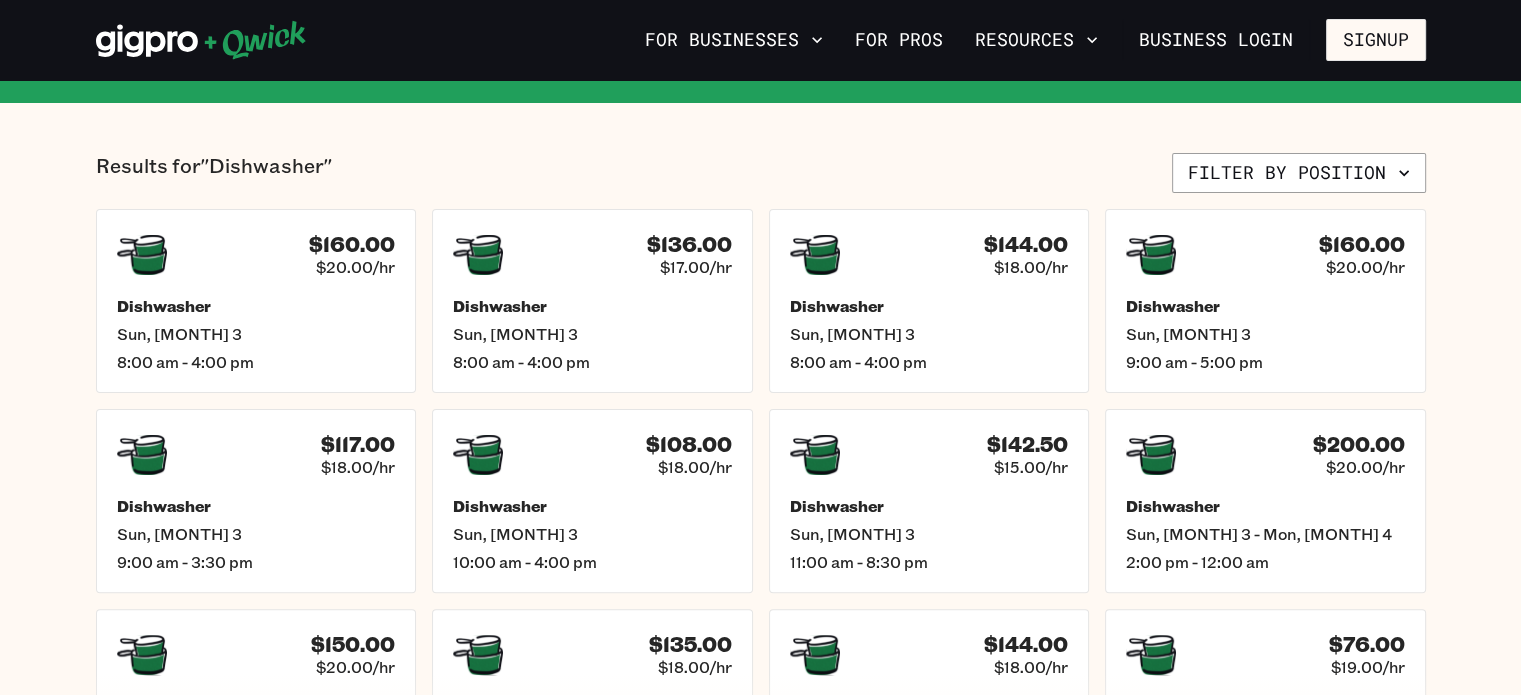 scroll, scrollTop: 434, scrollLeft: 0, axis: vertical 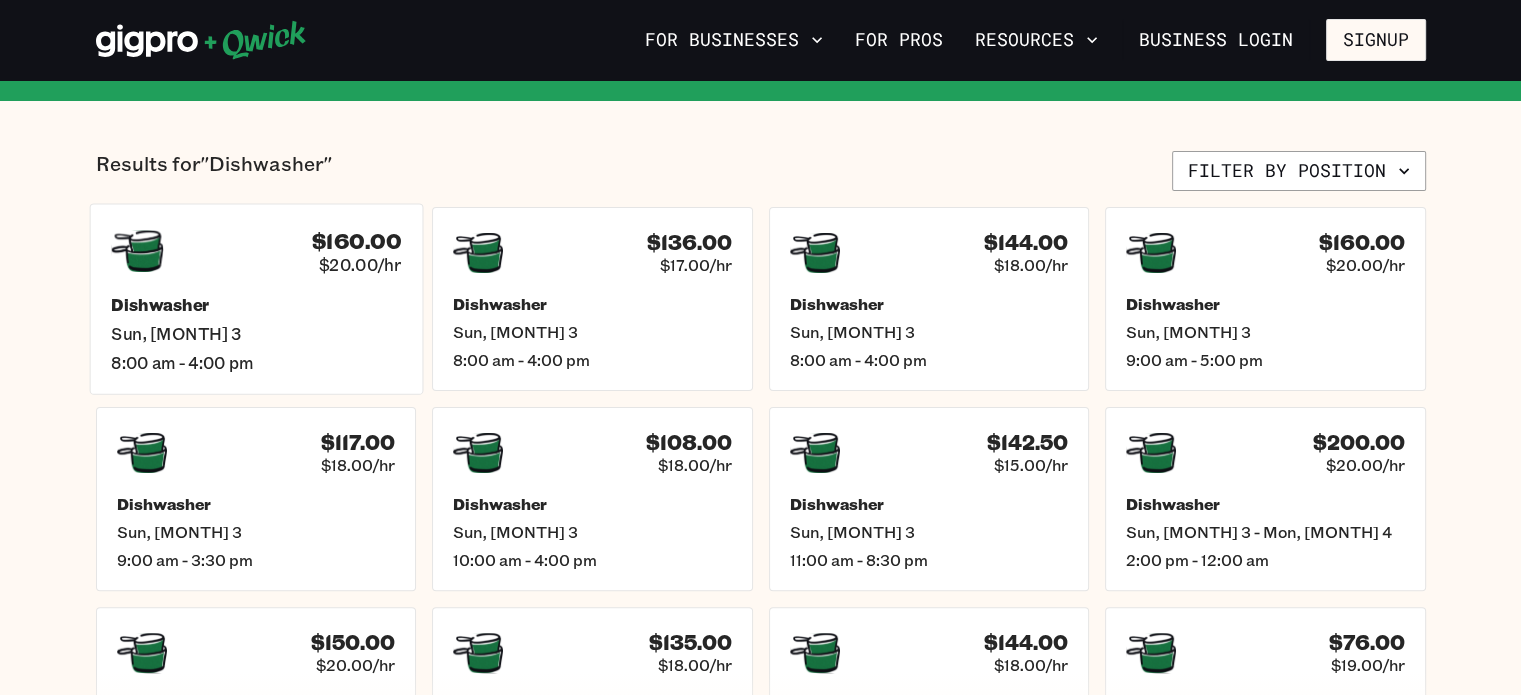 click on "$160.00 $20.00/hr Dishwasher Sun, [MONTH] 3 8:00 am - 4:00 pm" at bounding box center [255, 298] 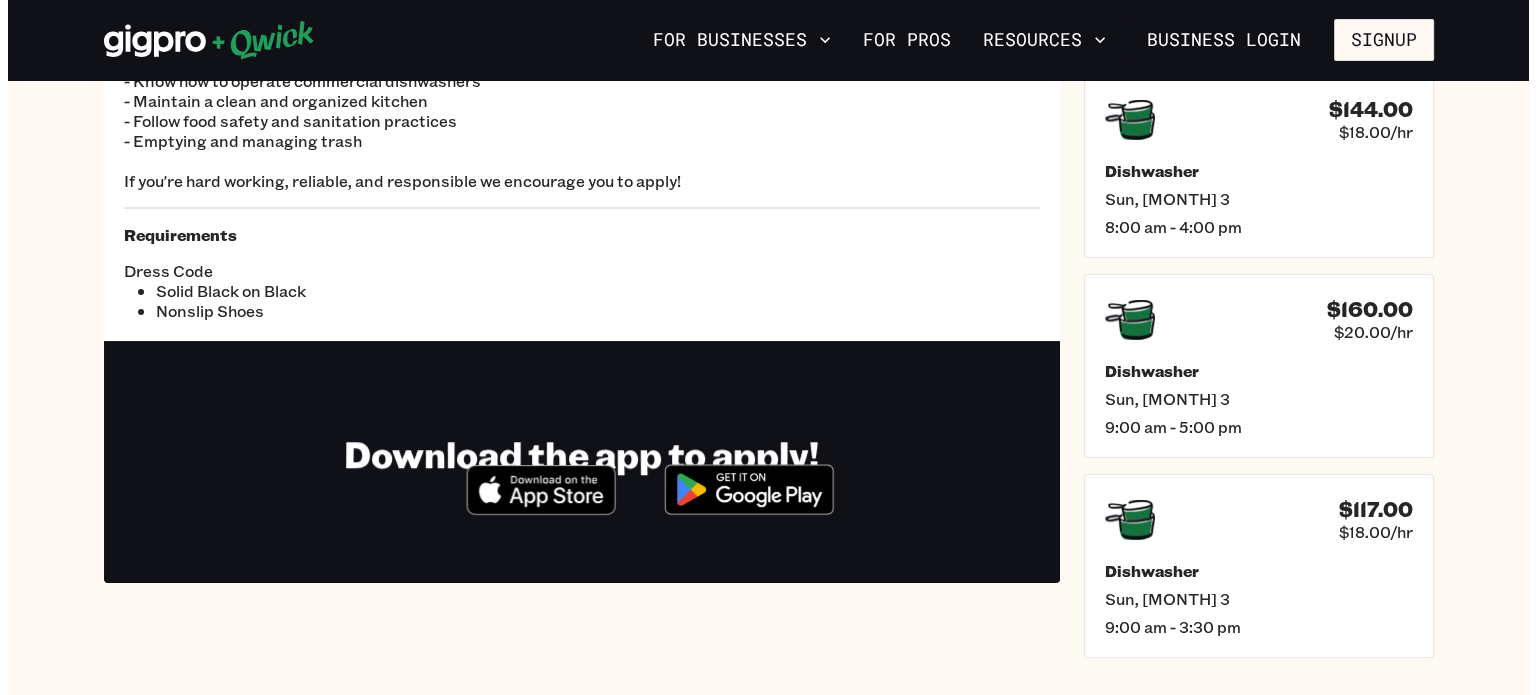 scroll, scrollTop: 312, scrollLeft: 0, axis: vertical 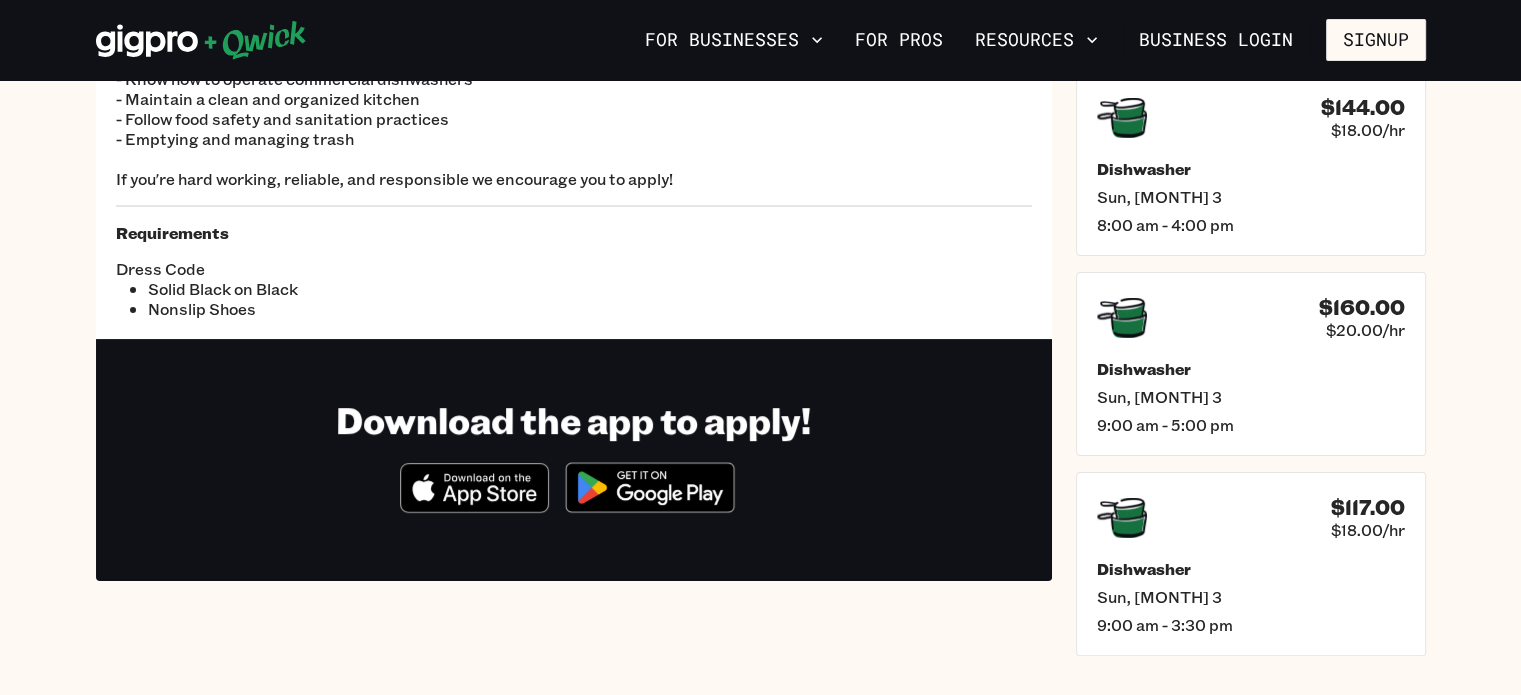 click on "Dress Code Solid Black on Black Nonslip Shoes" at bounding box center (345, 281) 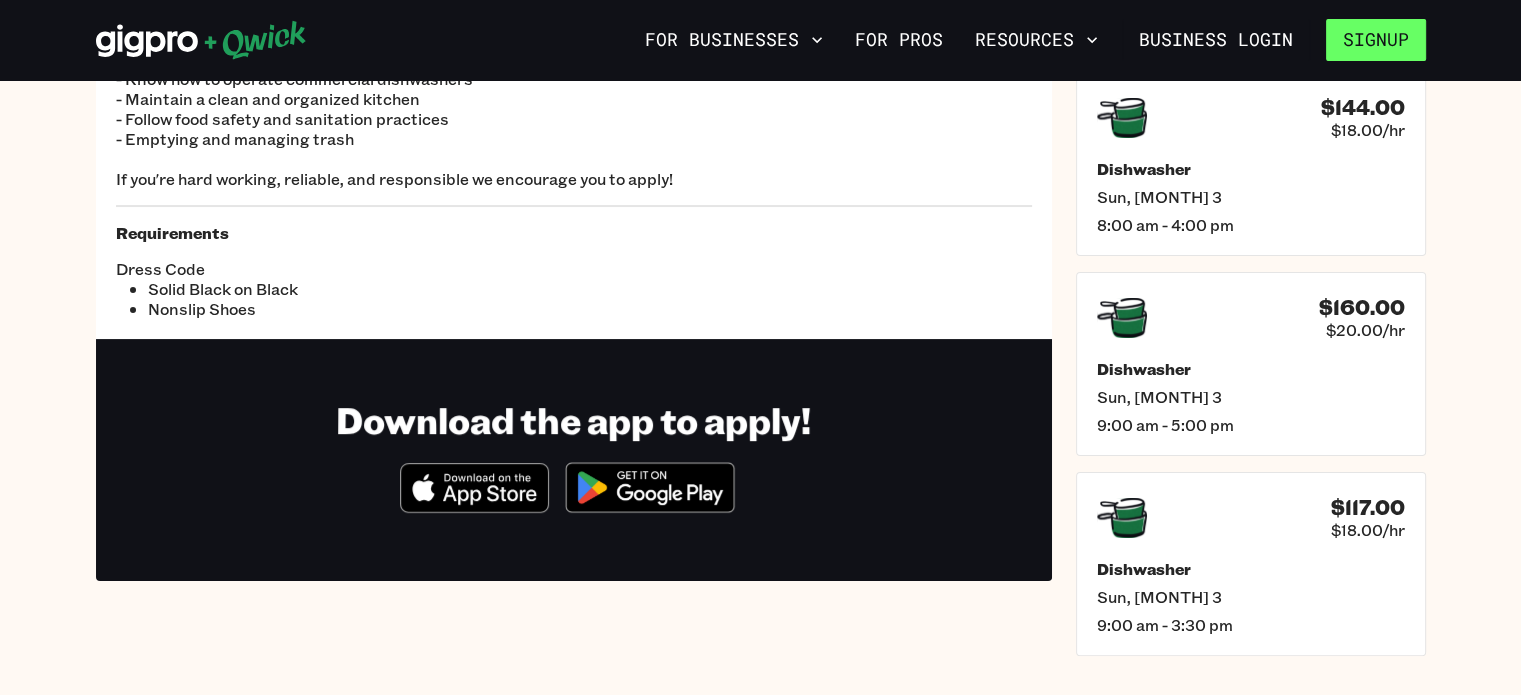 click on "Signup" at bounding box center (1376, 40) 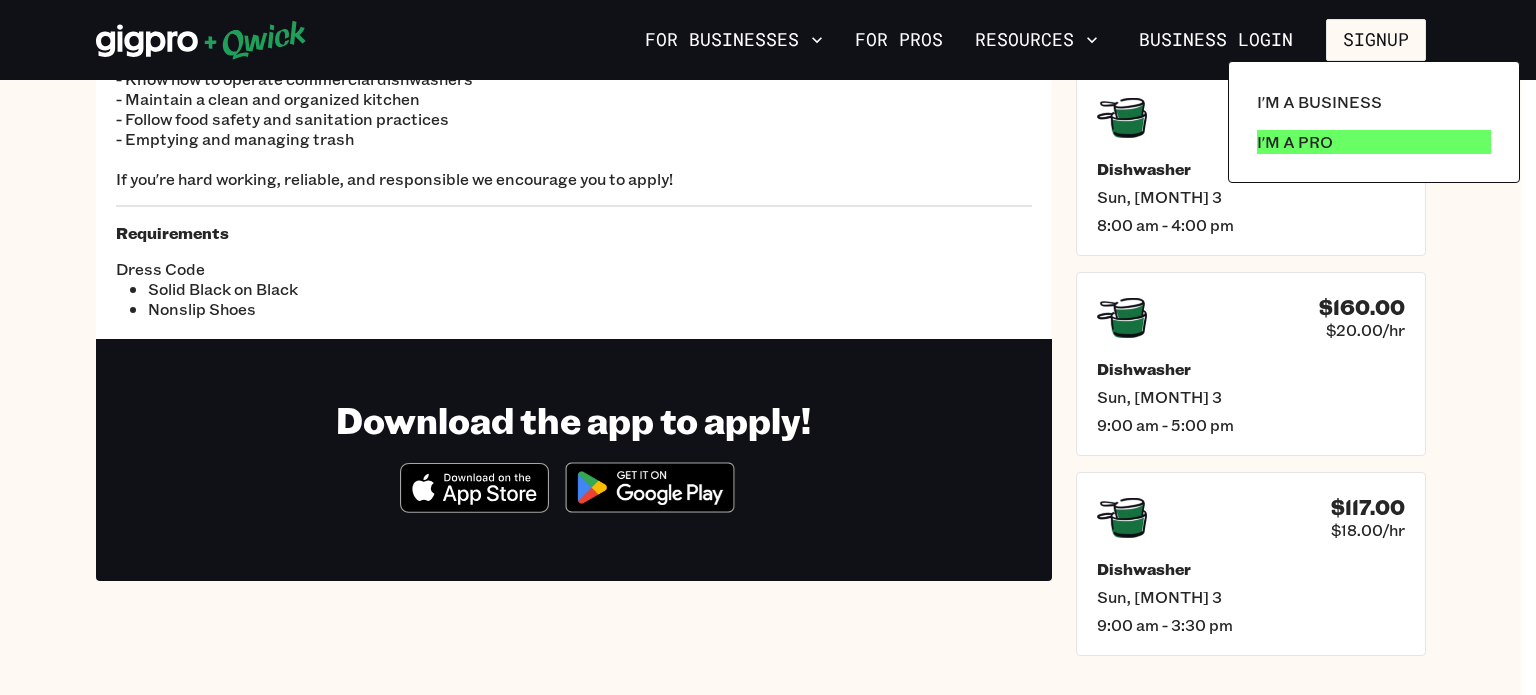 click on "I'm a Pro" at bounding box center (1295, 142) 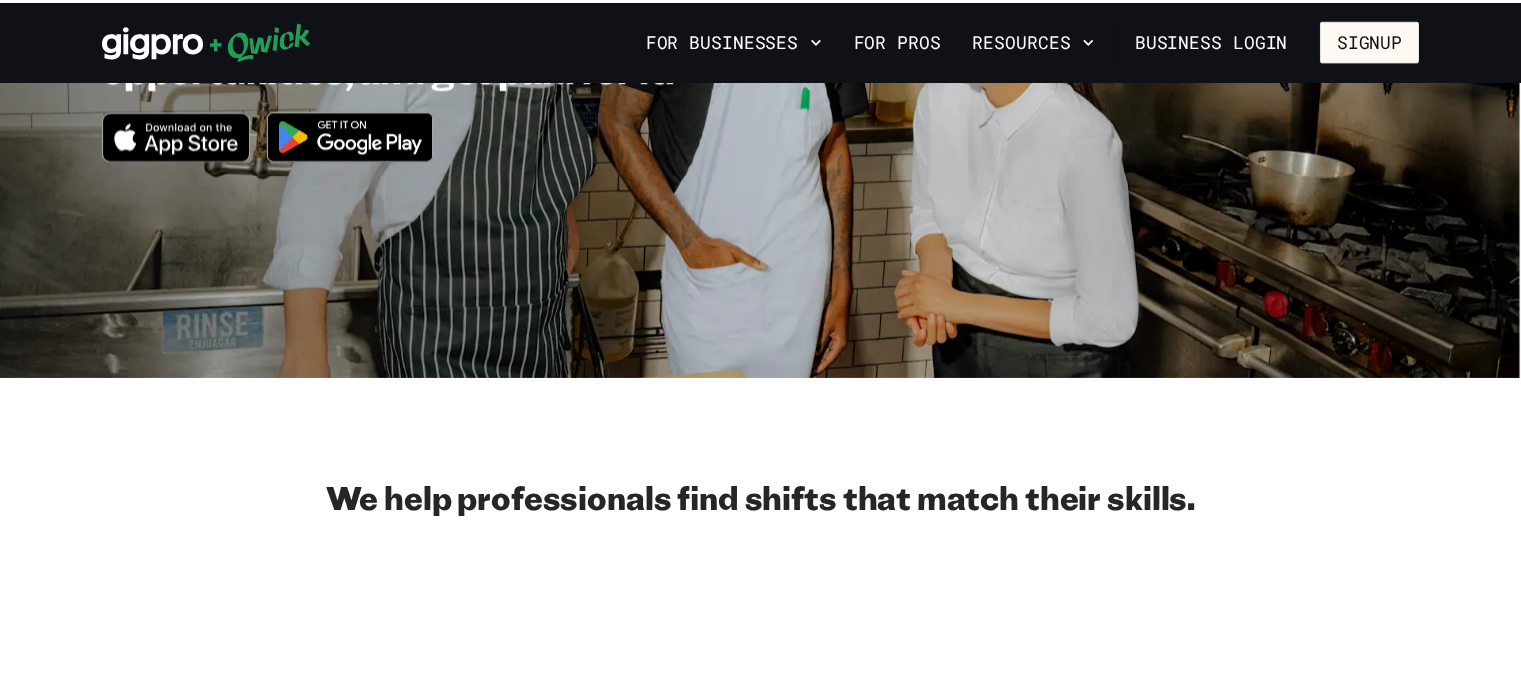 scroll, scrollTop: 0, scrollLeft: 0, axis: both 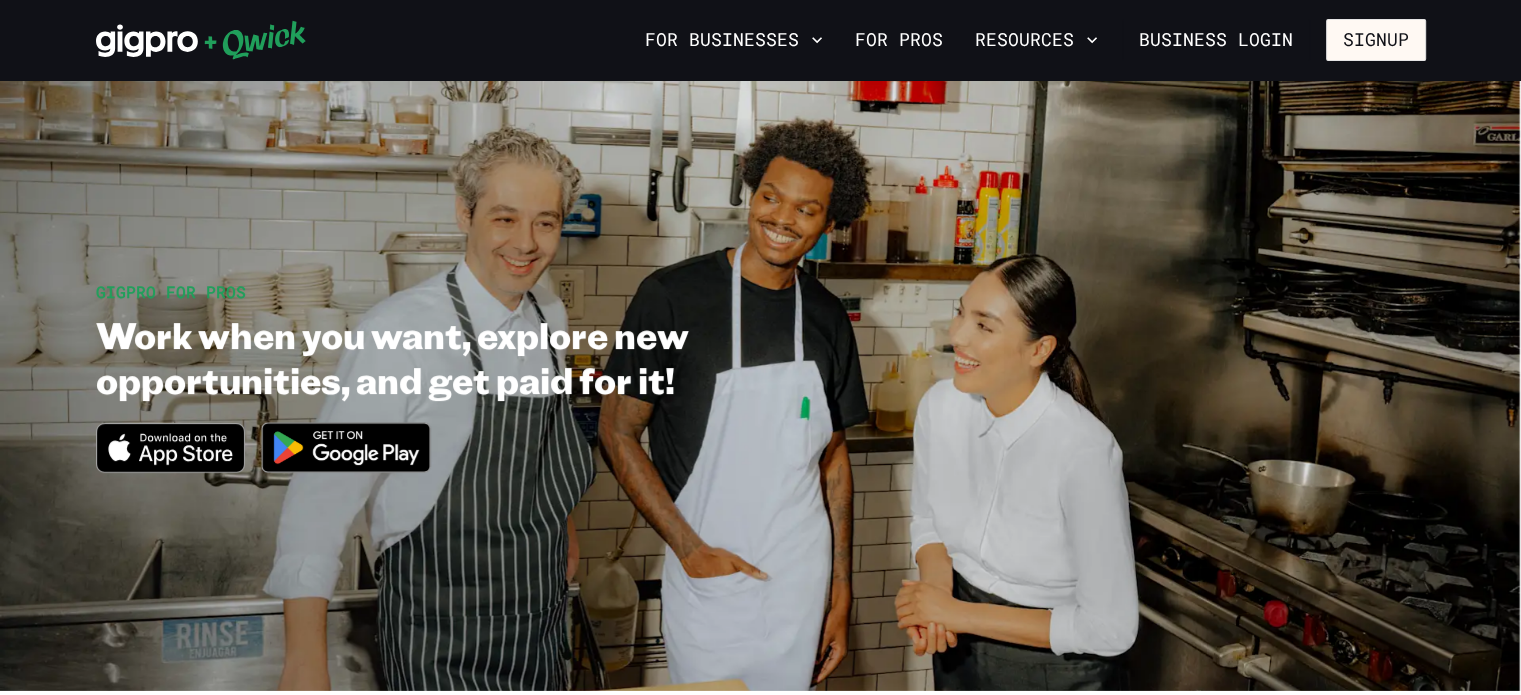 click at bounding box center [346, 447] 